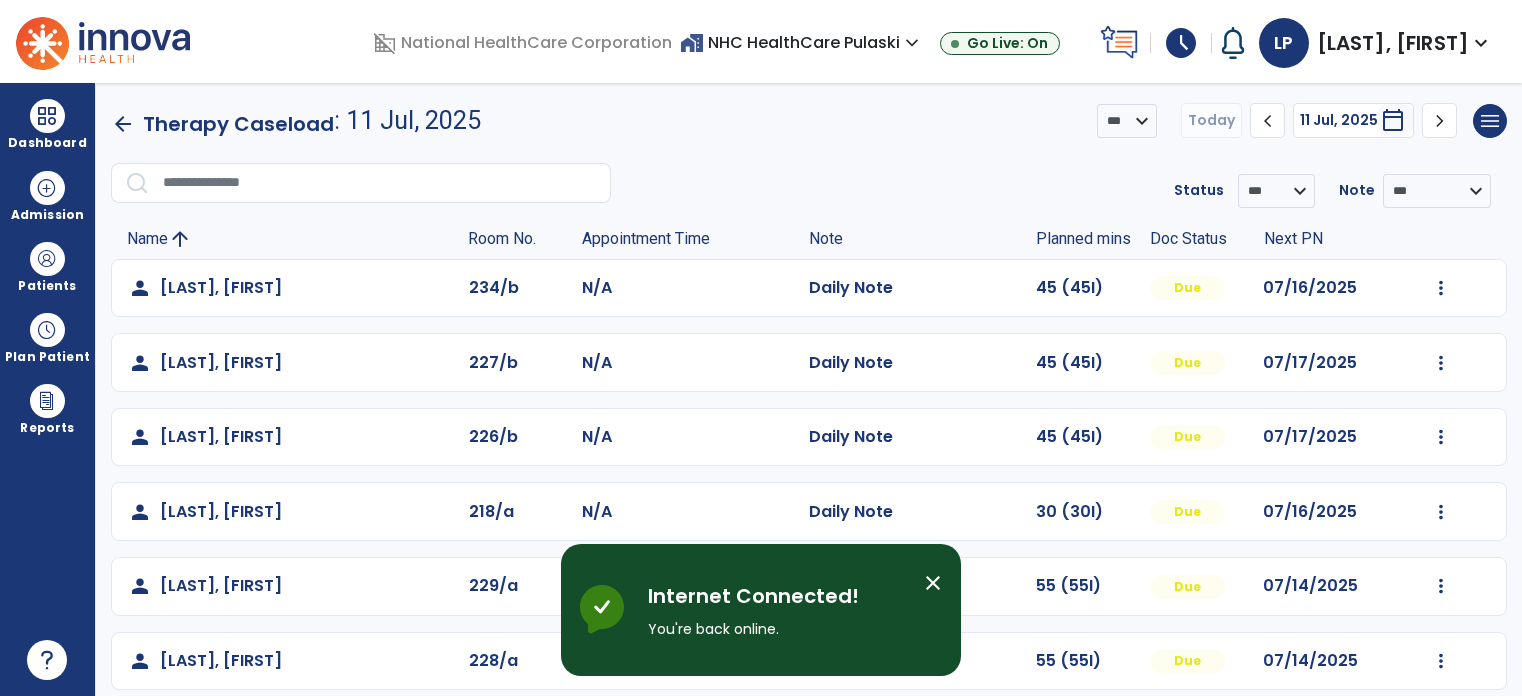 scroll, scrollTop: 0, scrollLeft: 0, axis: both 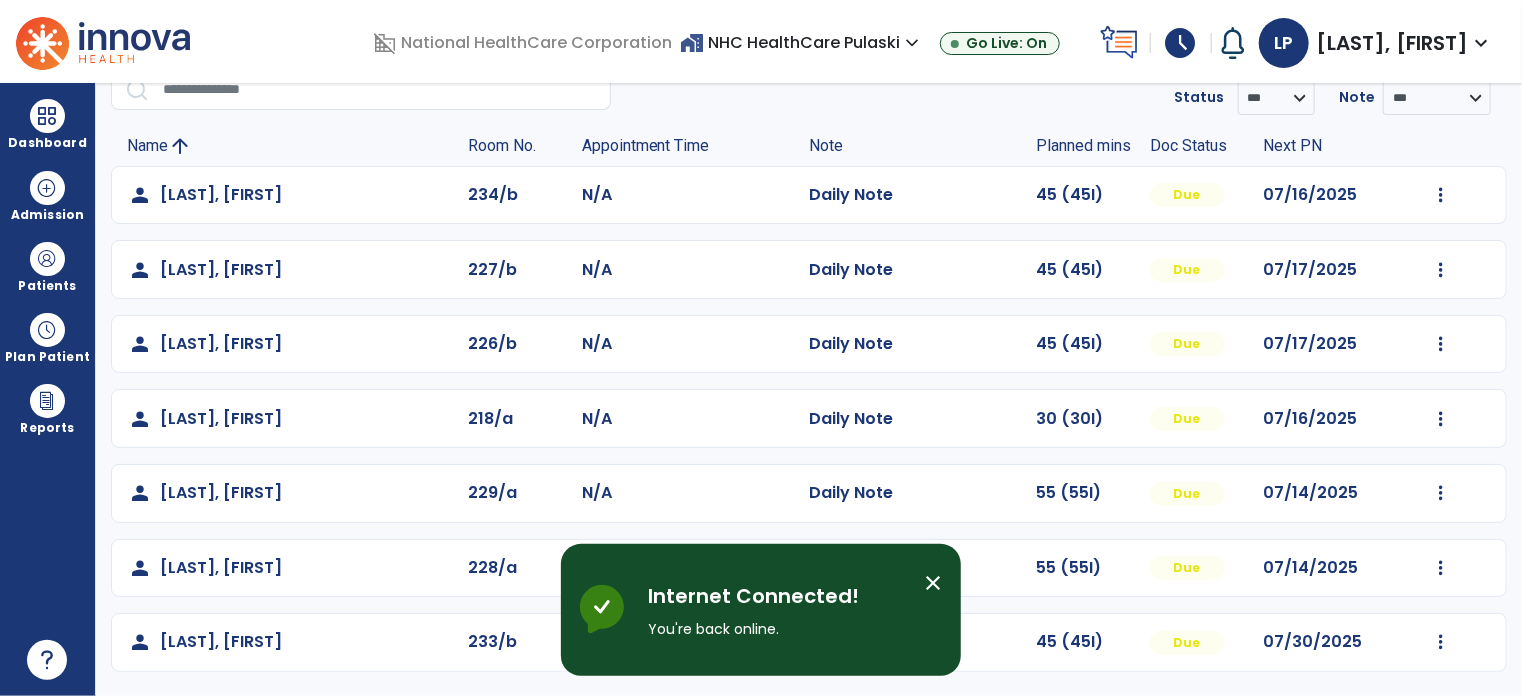 click on "Admission" at bounding box center [47, 215] 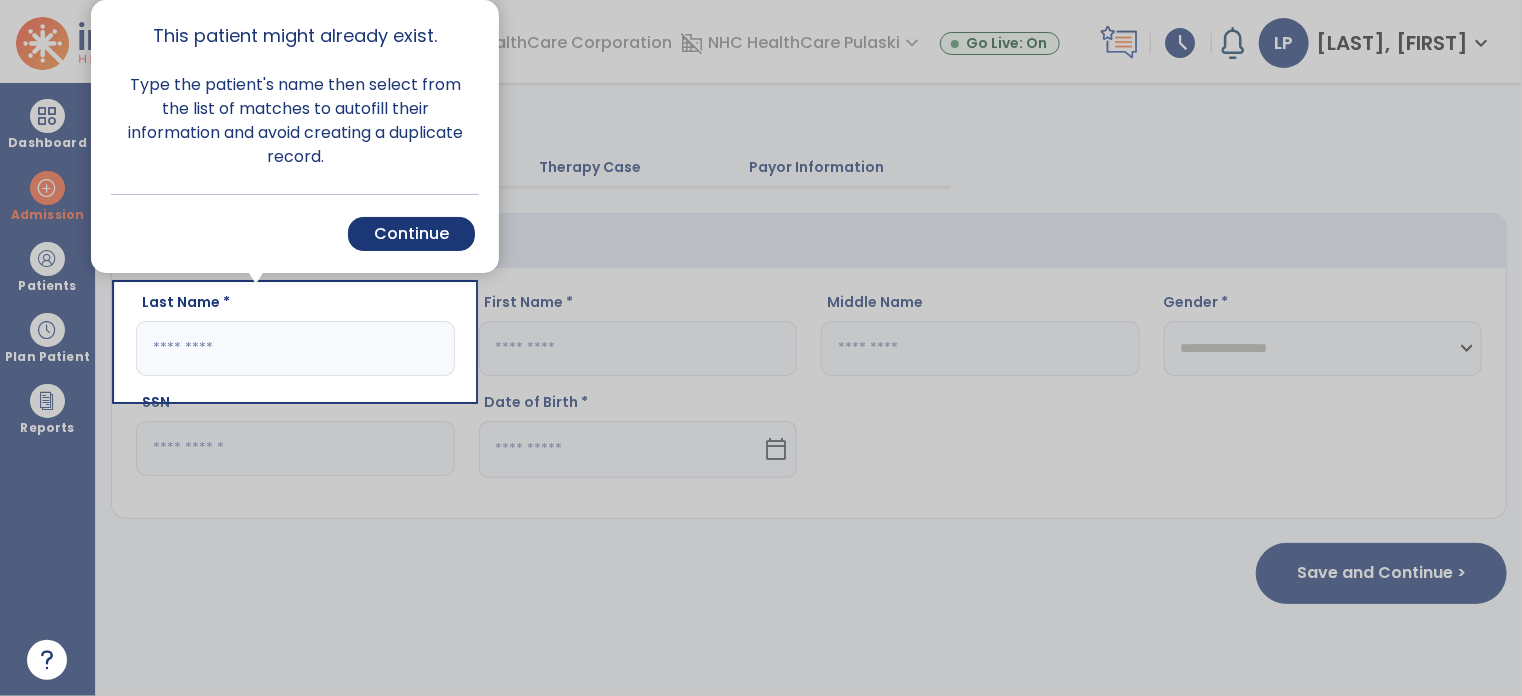 scroll, scrollTop: 0, scrollLeft: 0, axis: both 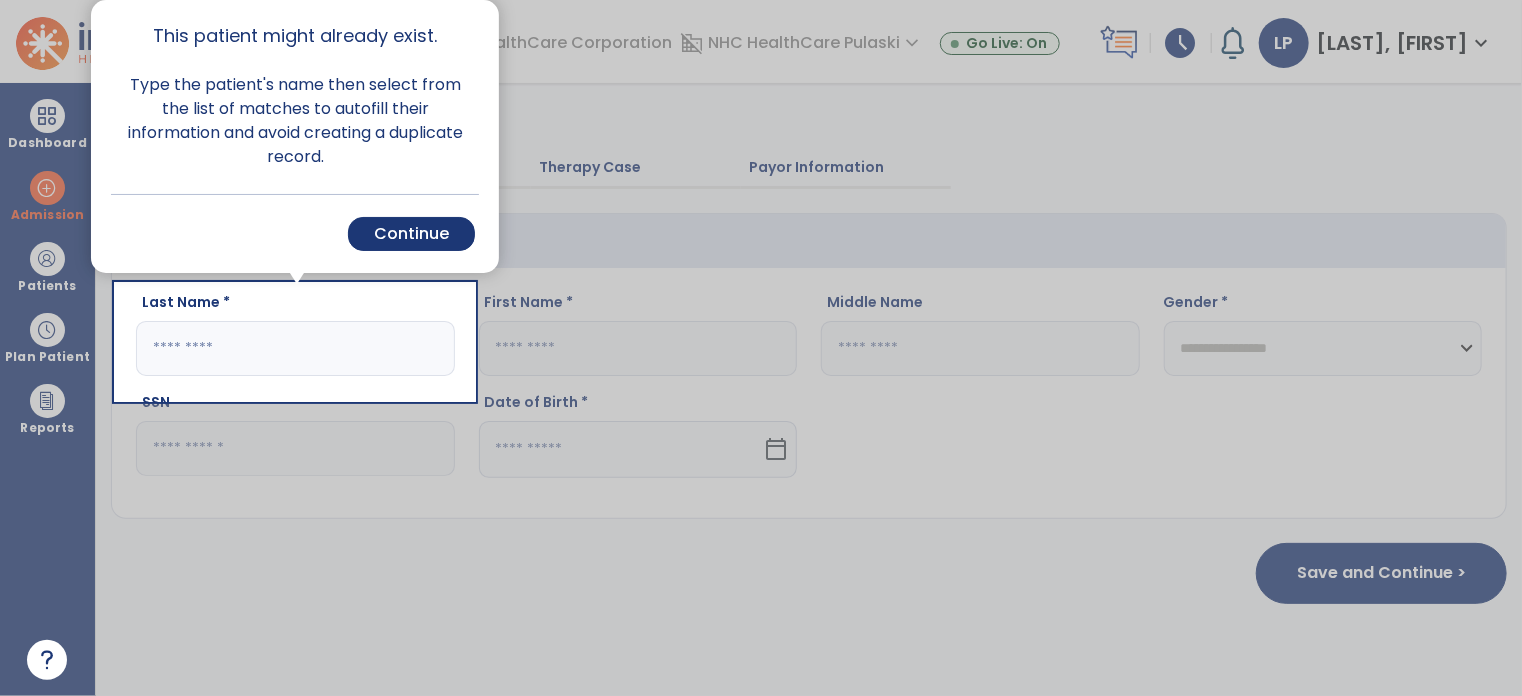click on "Continue" at bounding box center (411, 234) 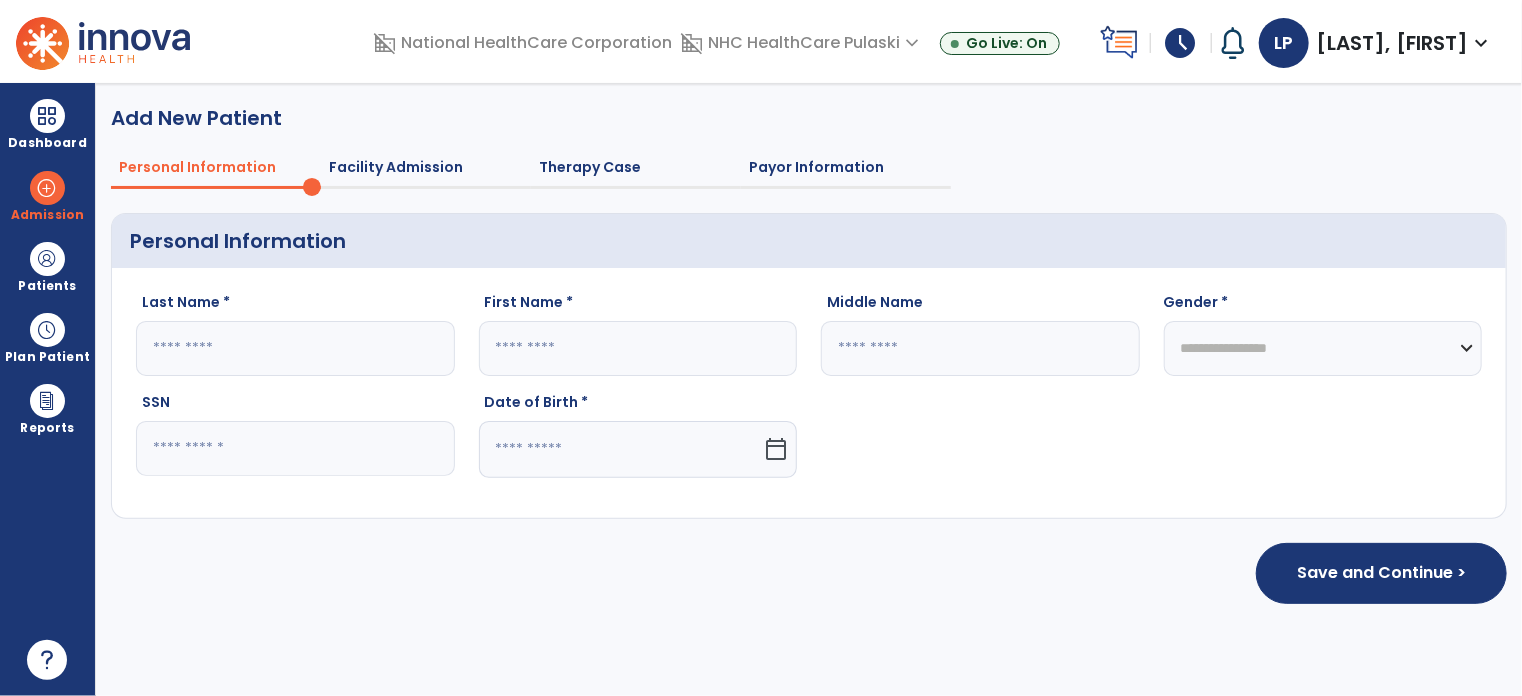 click on "Dashboard" at bounding box center (47, 124) 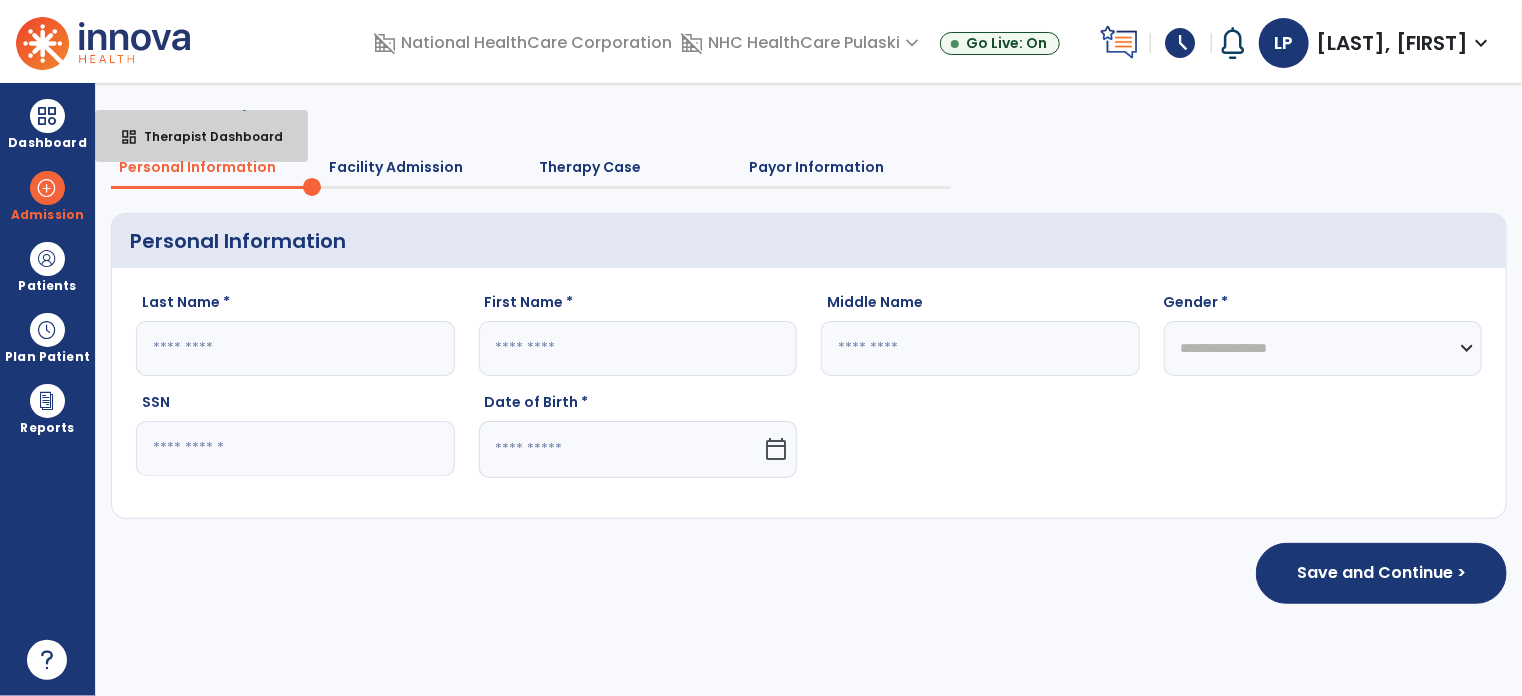 click on "dashboard" at bounding box center [129, 137] 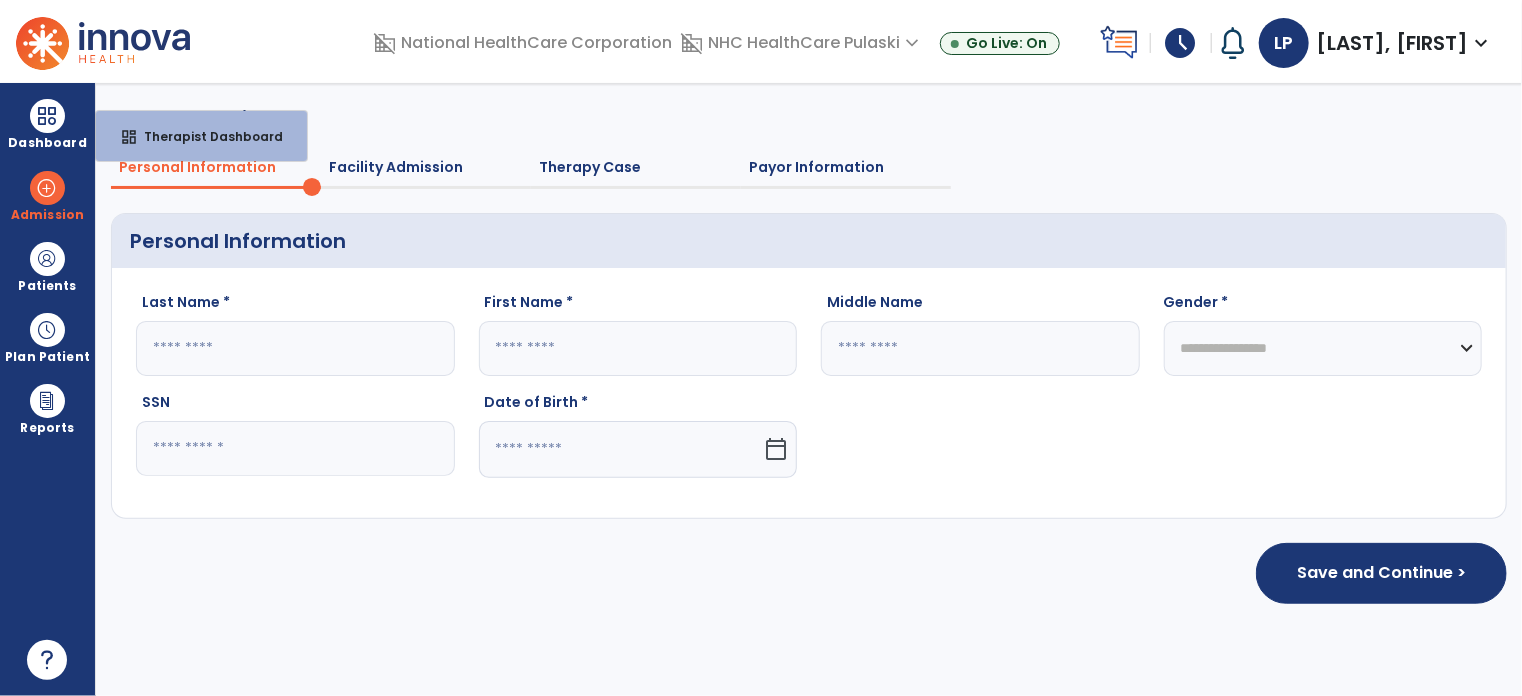 select on "****" 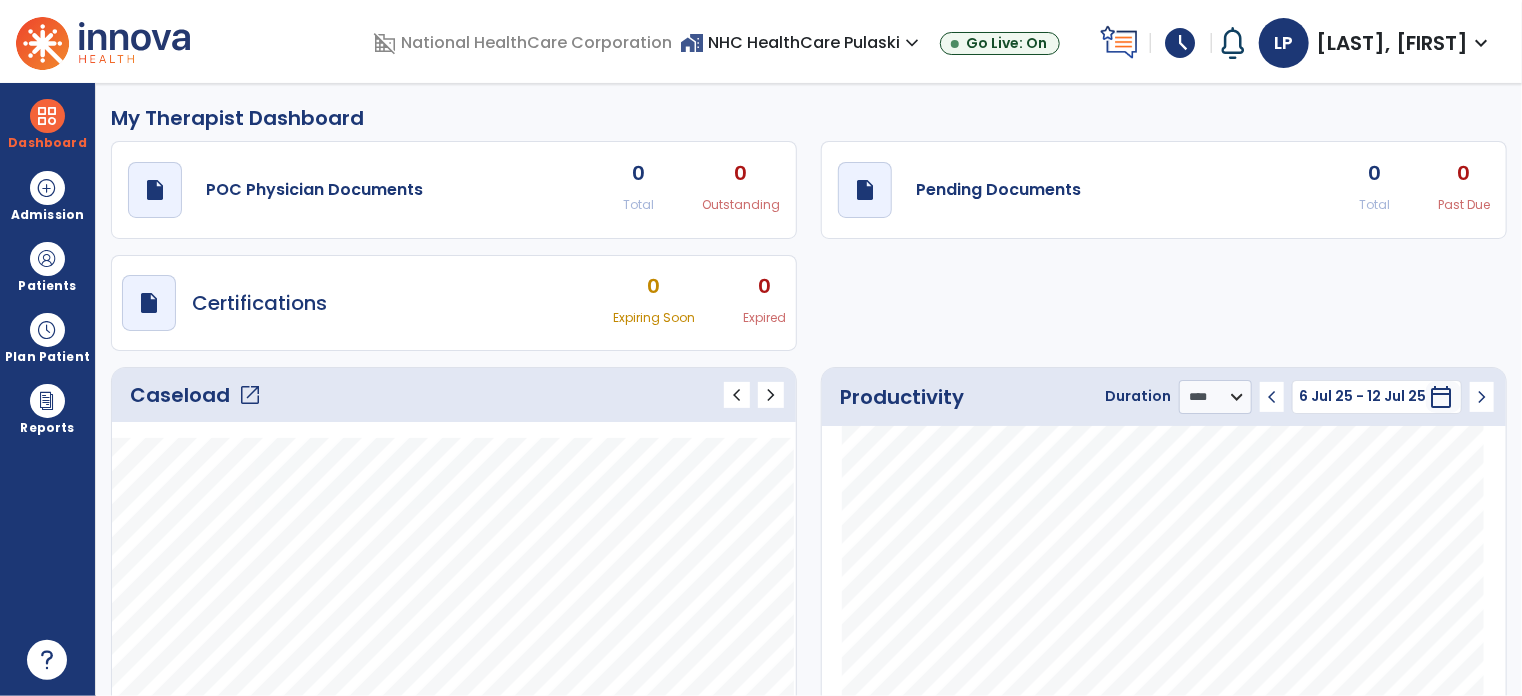 click on "open_in_new" 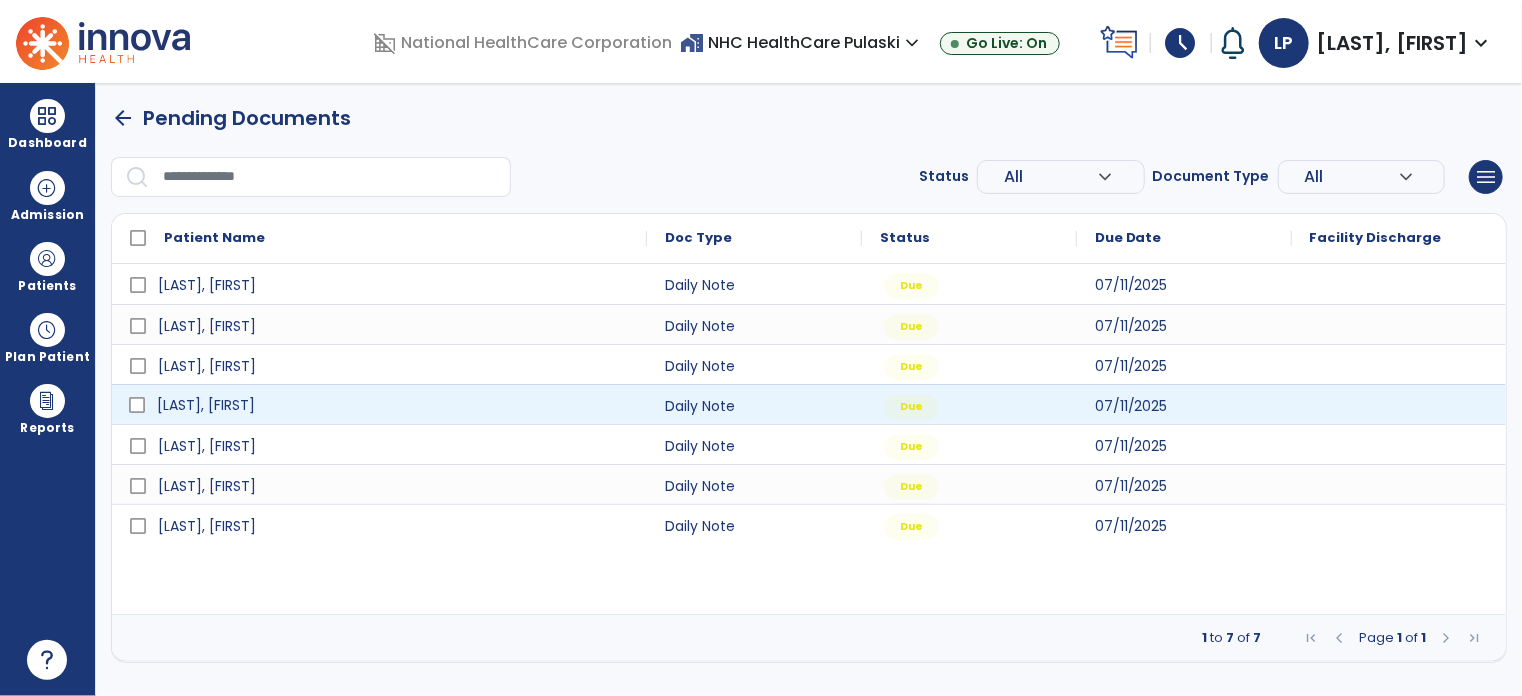 click on "[LAST], [FIRST]" at bounding box center [206, 405] 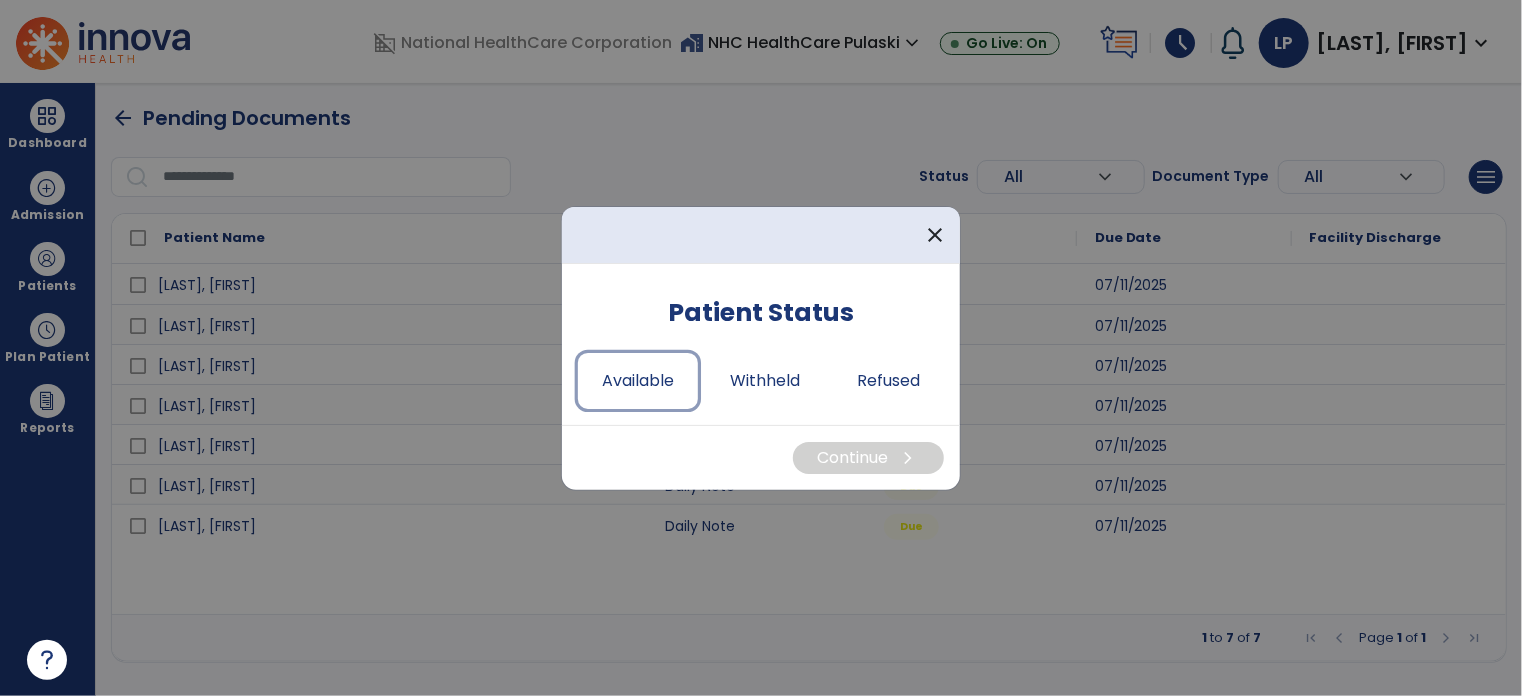 click on "Available" at bounding box center (638, 381) 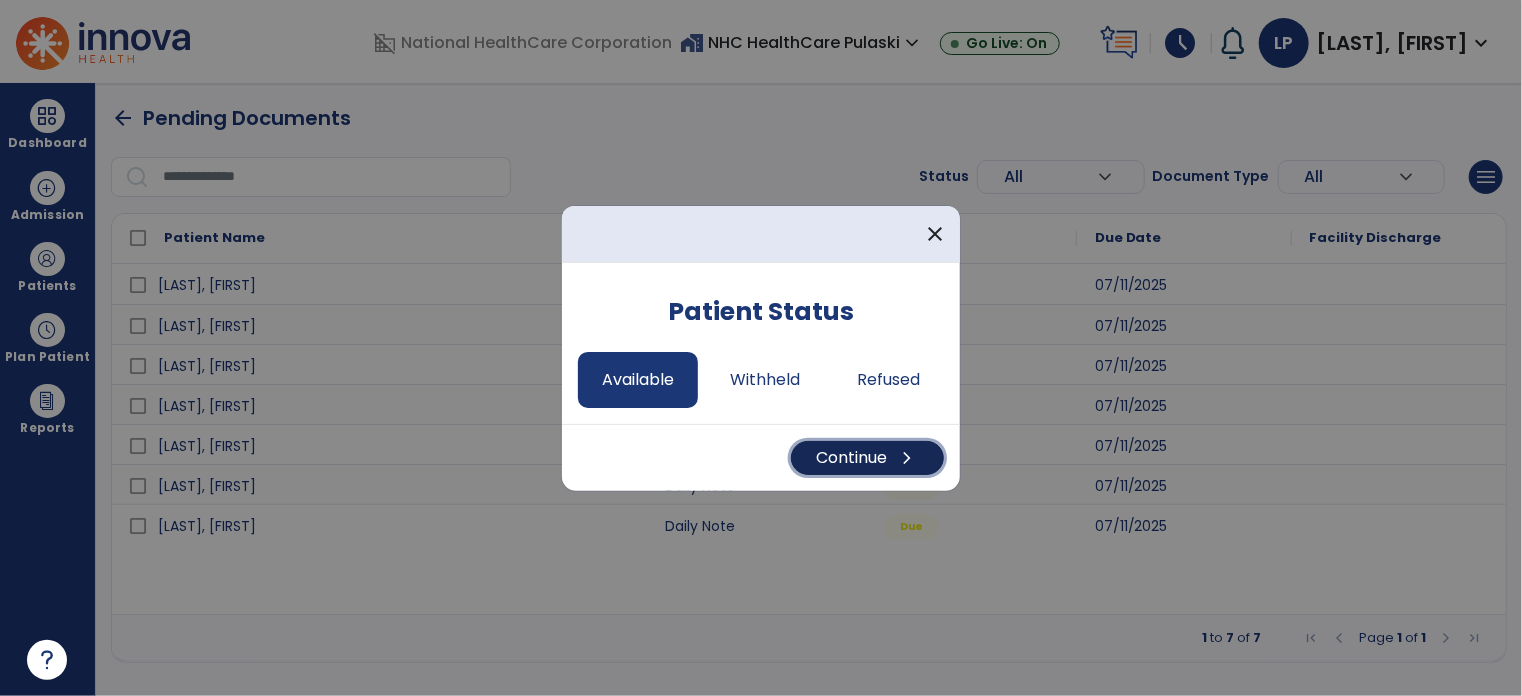 click on "Continue   chevron_right" at bounding box center (867, 458) 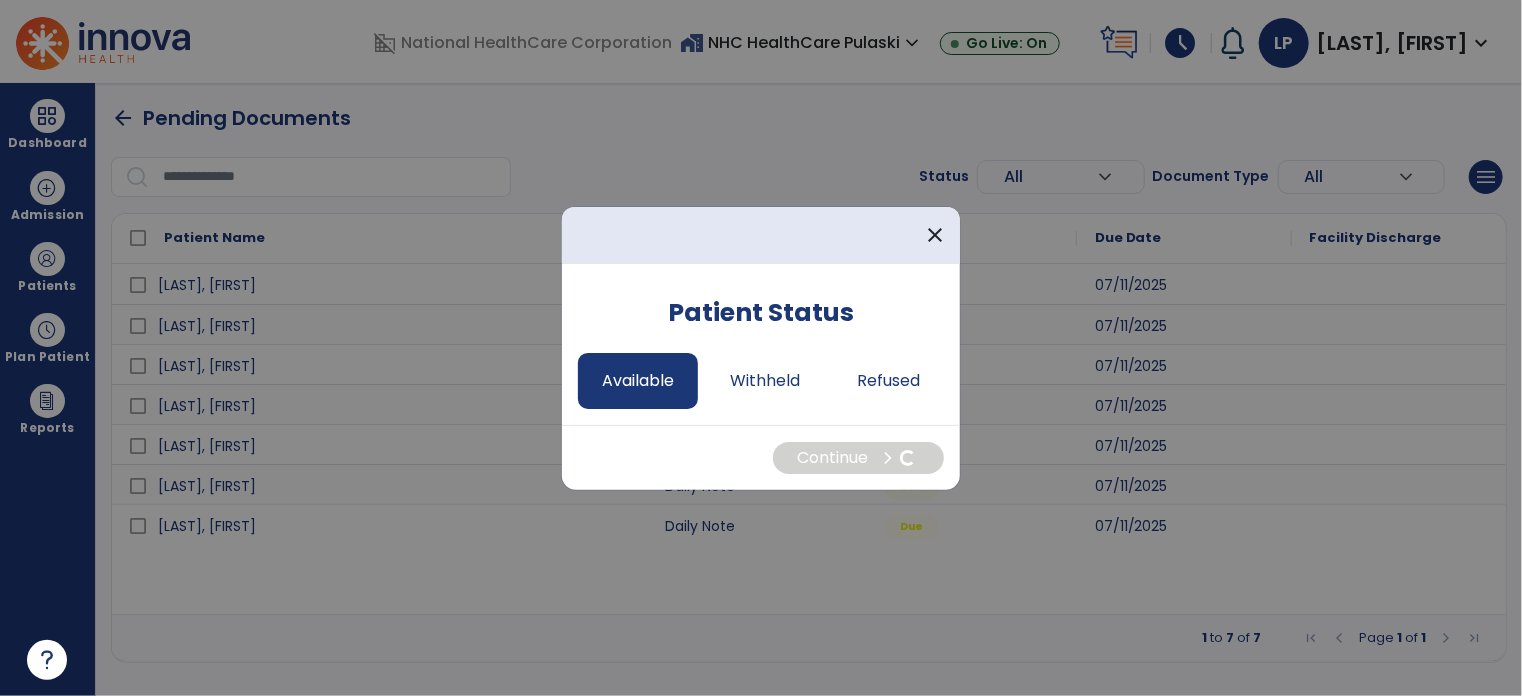 select on "*" 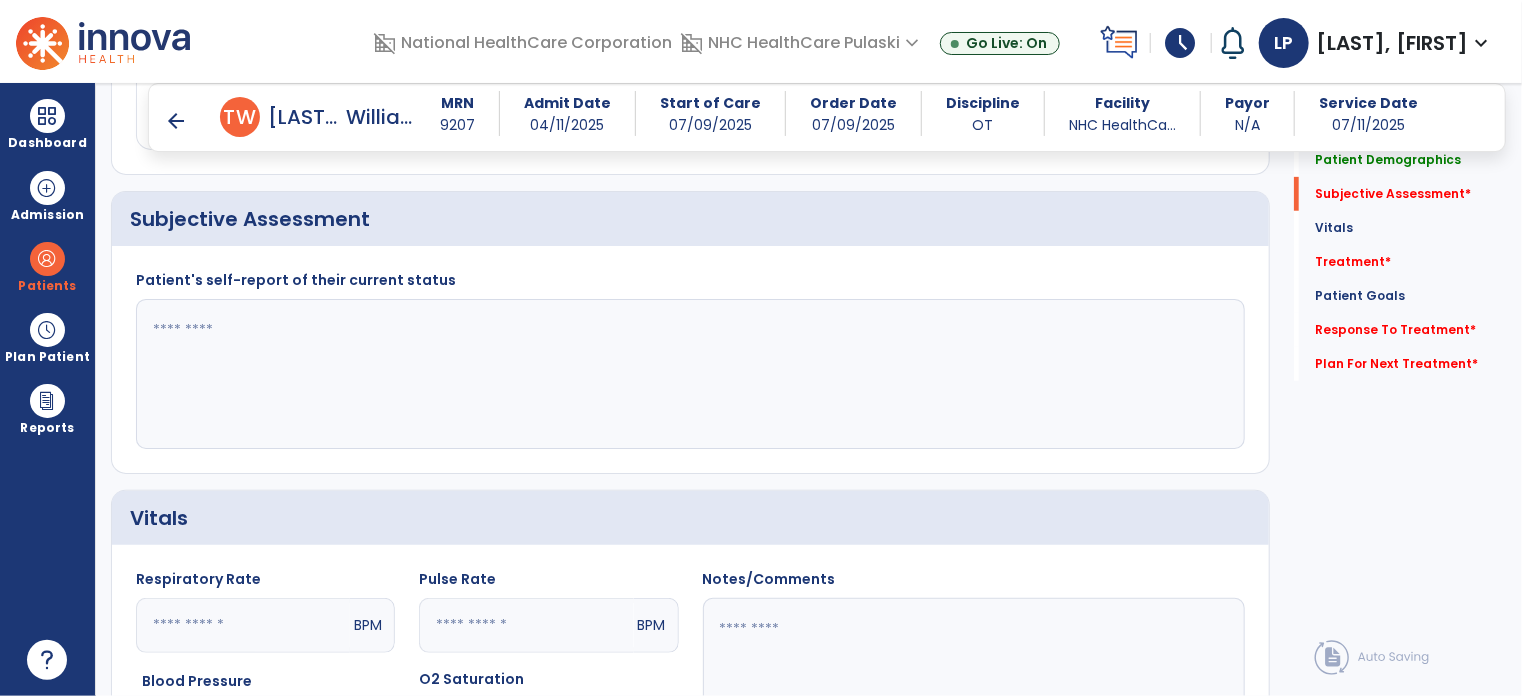 scroll, scrollTop: 448, scrollLeft: 0, axis: vertical 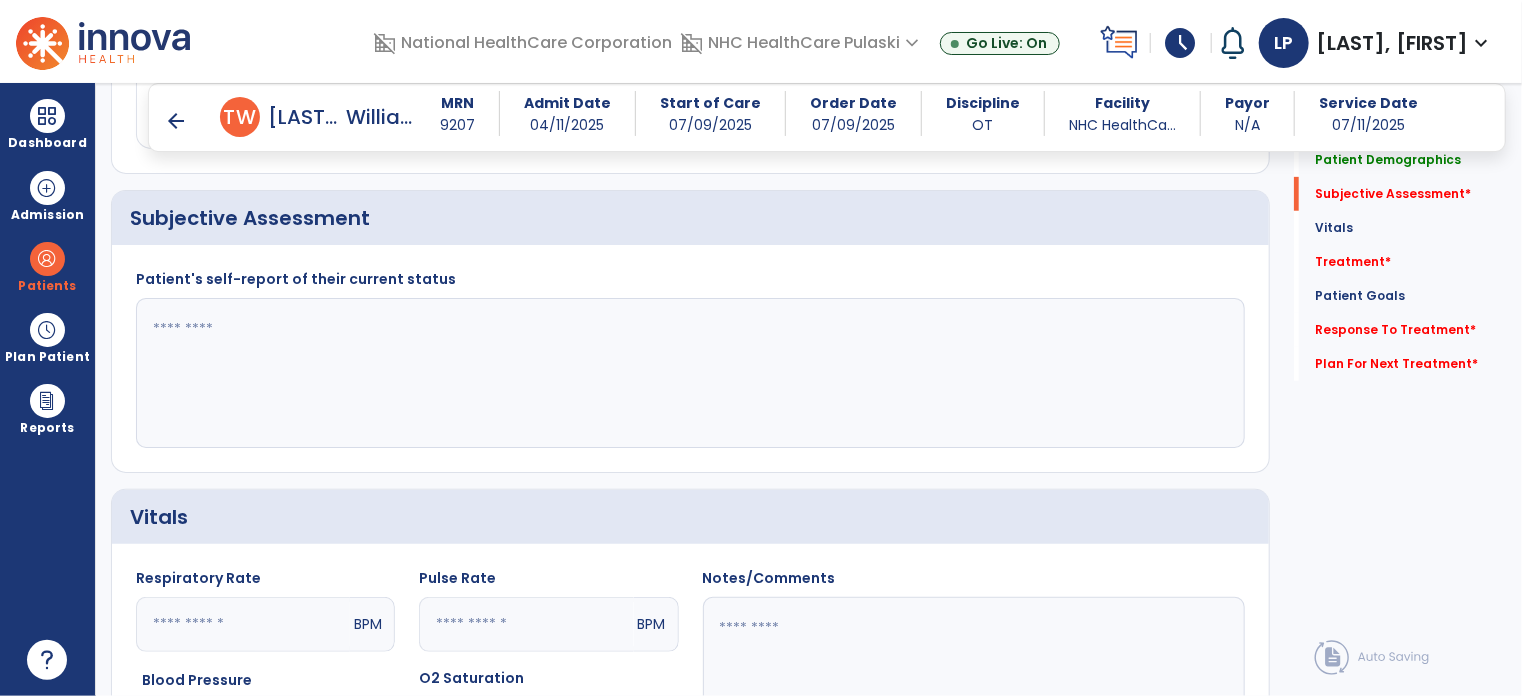 click 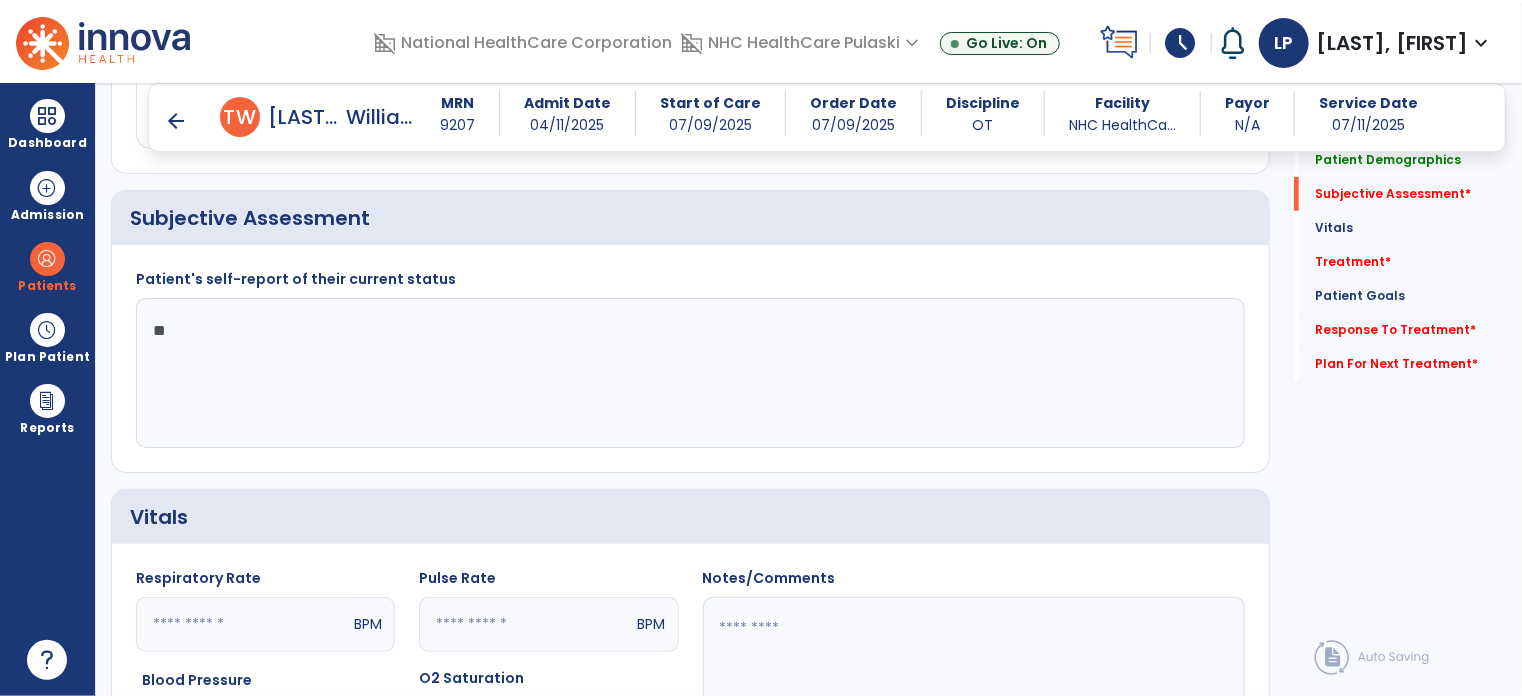 type on "*" 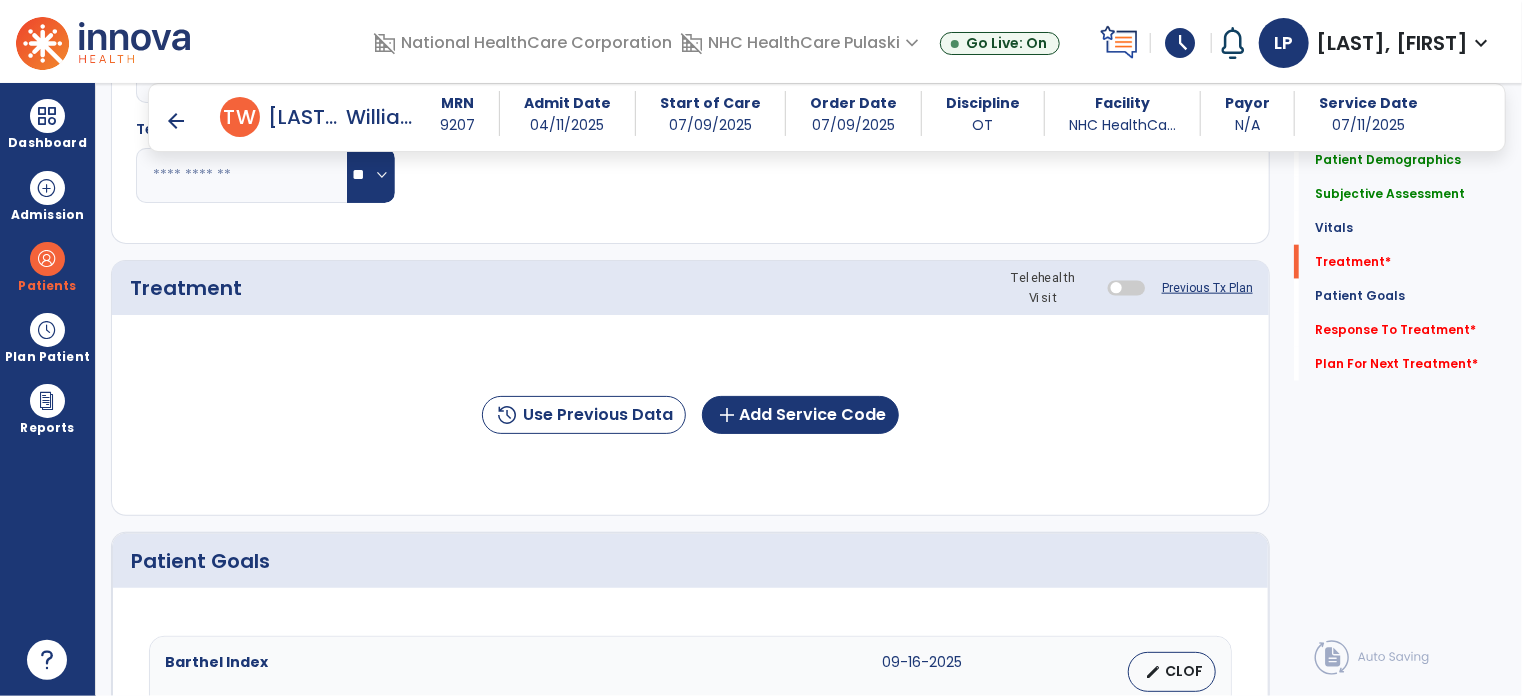 scroll, scrollTop: 1107, scrollLeft: 0, axis: vertical 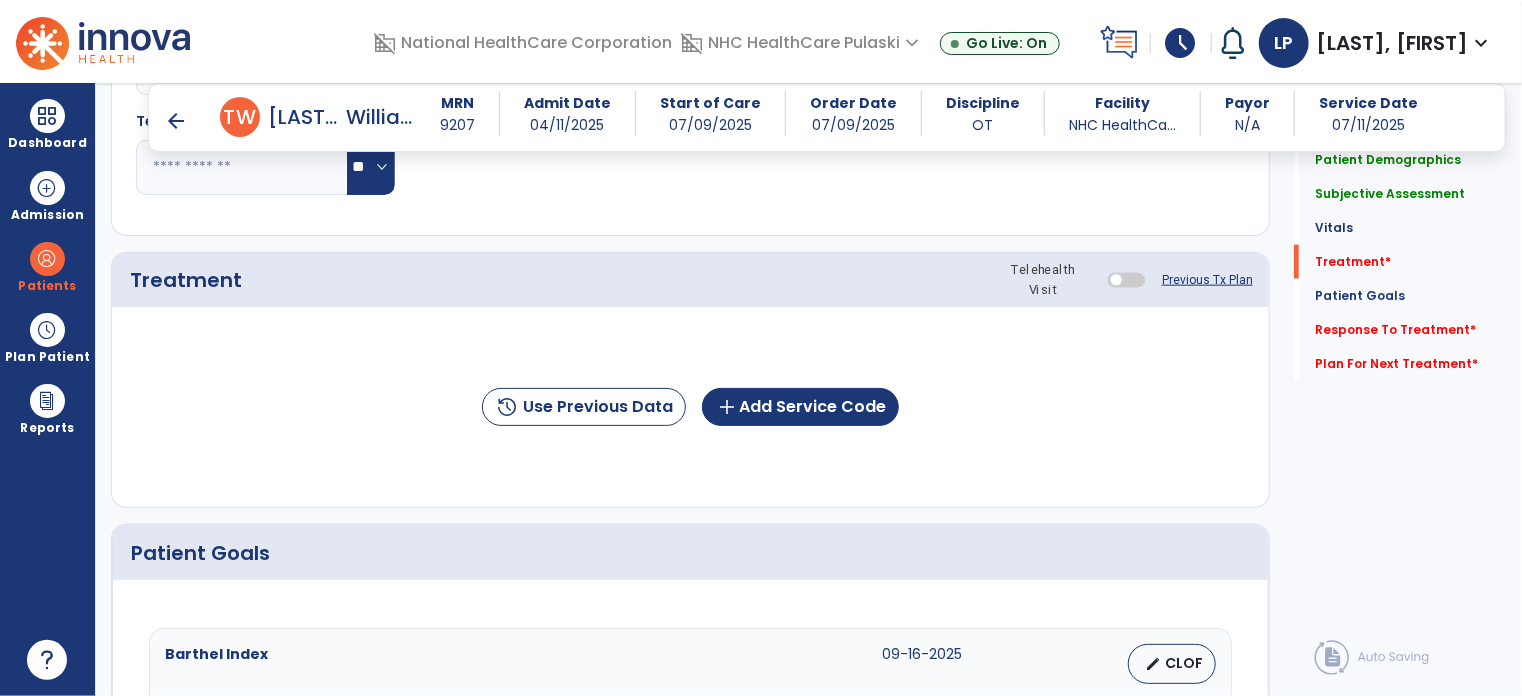 type on "**********" 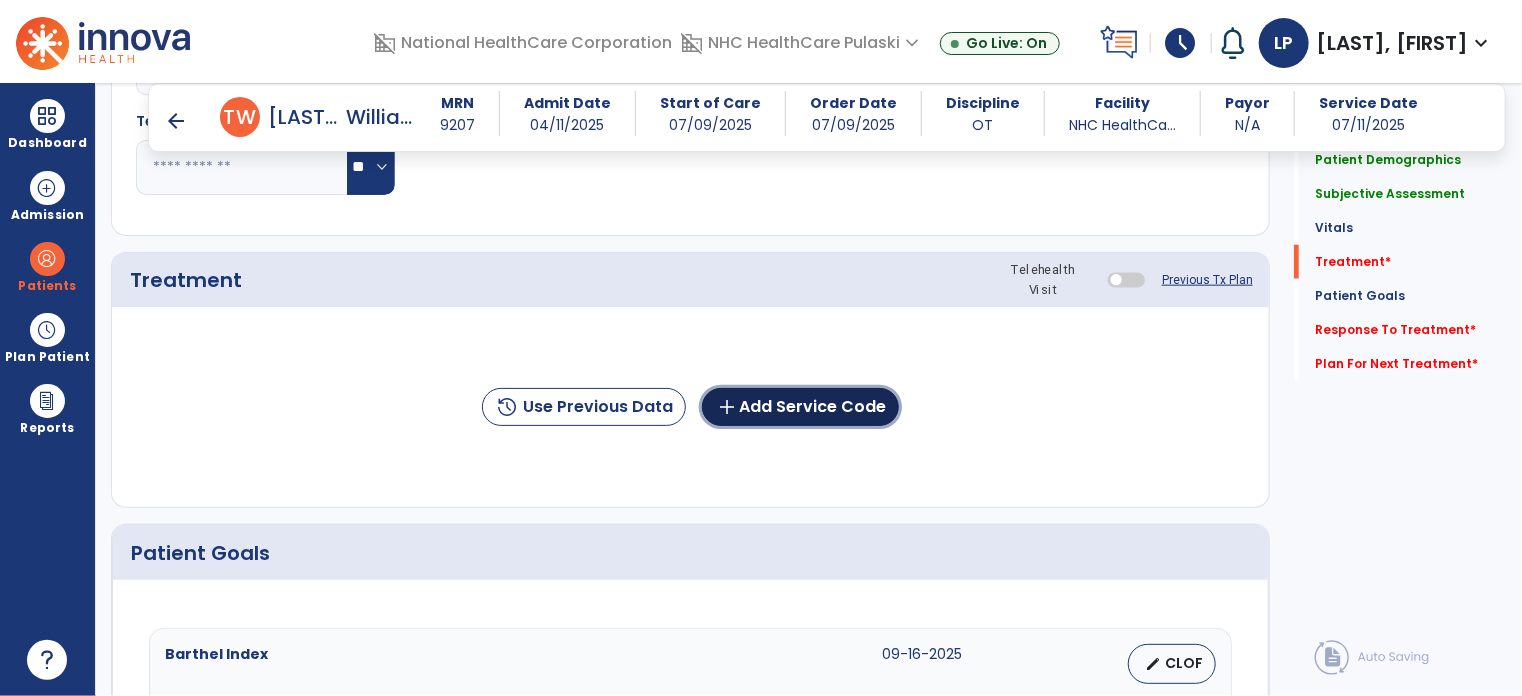 click on "add  Add Service Code" 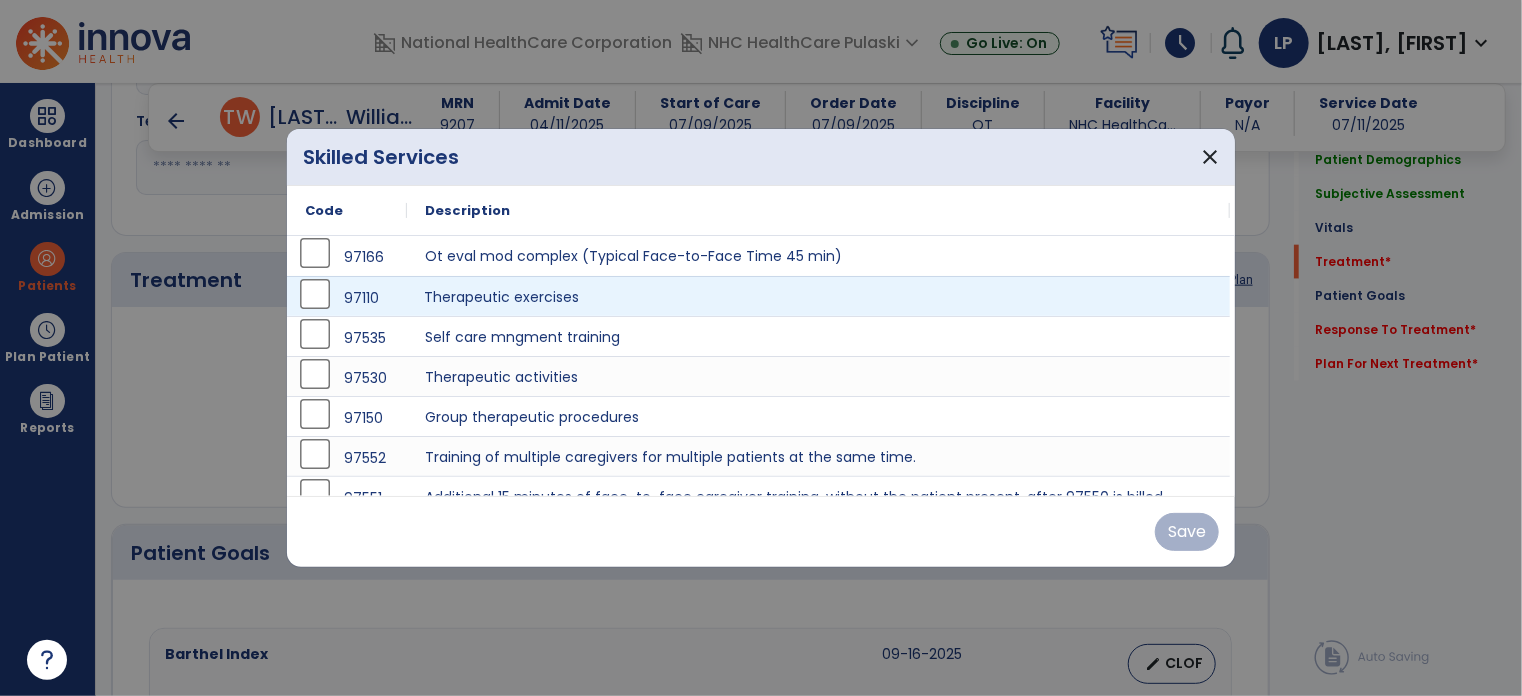 click on "Therapeutic exercises" at bounding box center (818, 296) 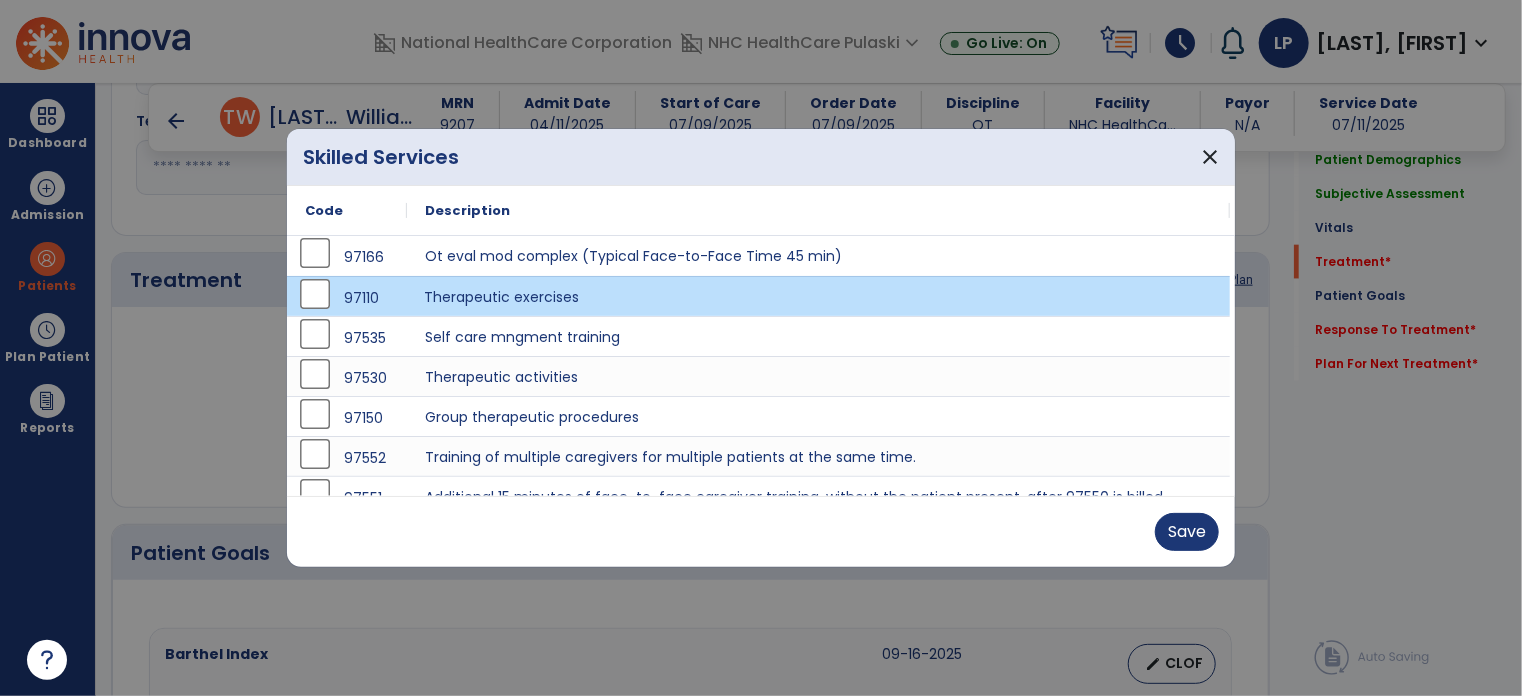 click on "Therapeutic exercises" at bounding box center [818, 296] 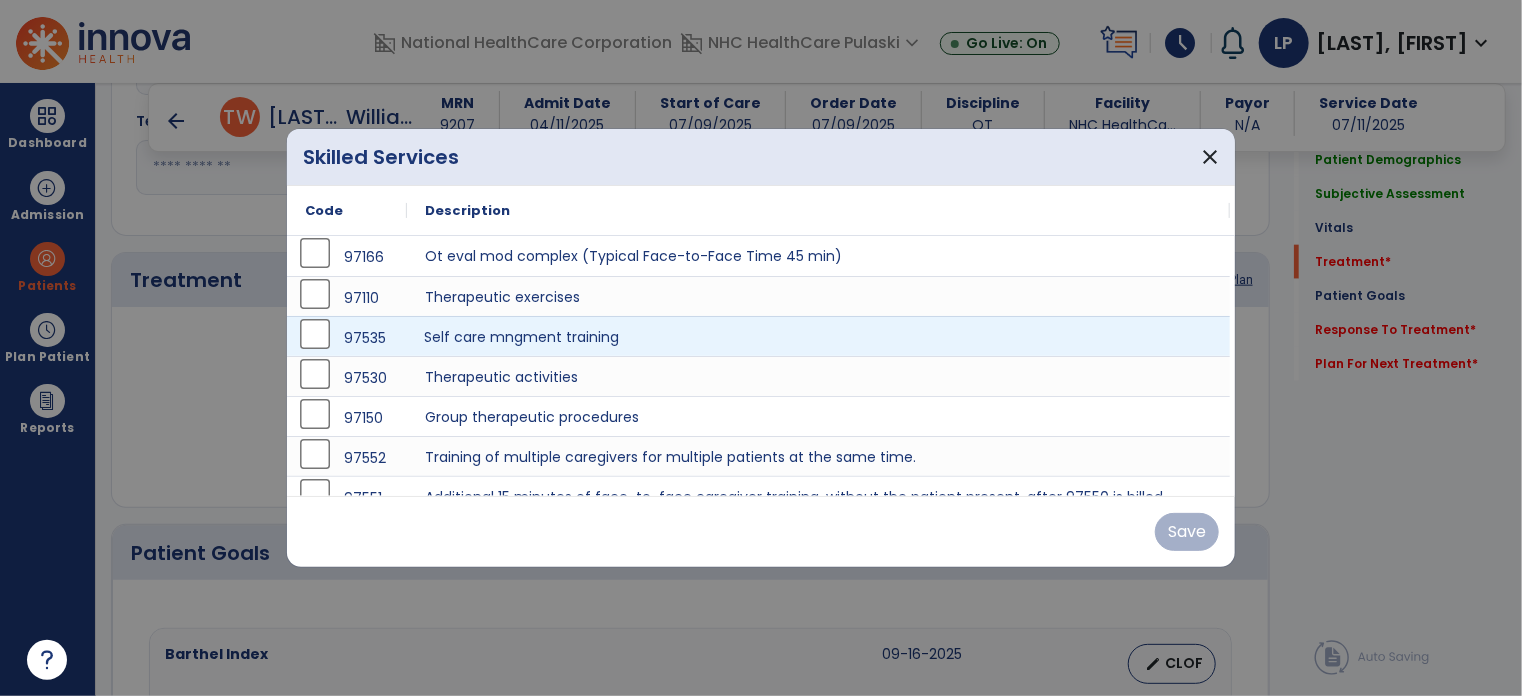 click on "Self care mngment training" at bounding box center [818, 336] 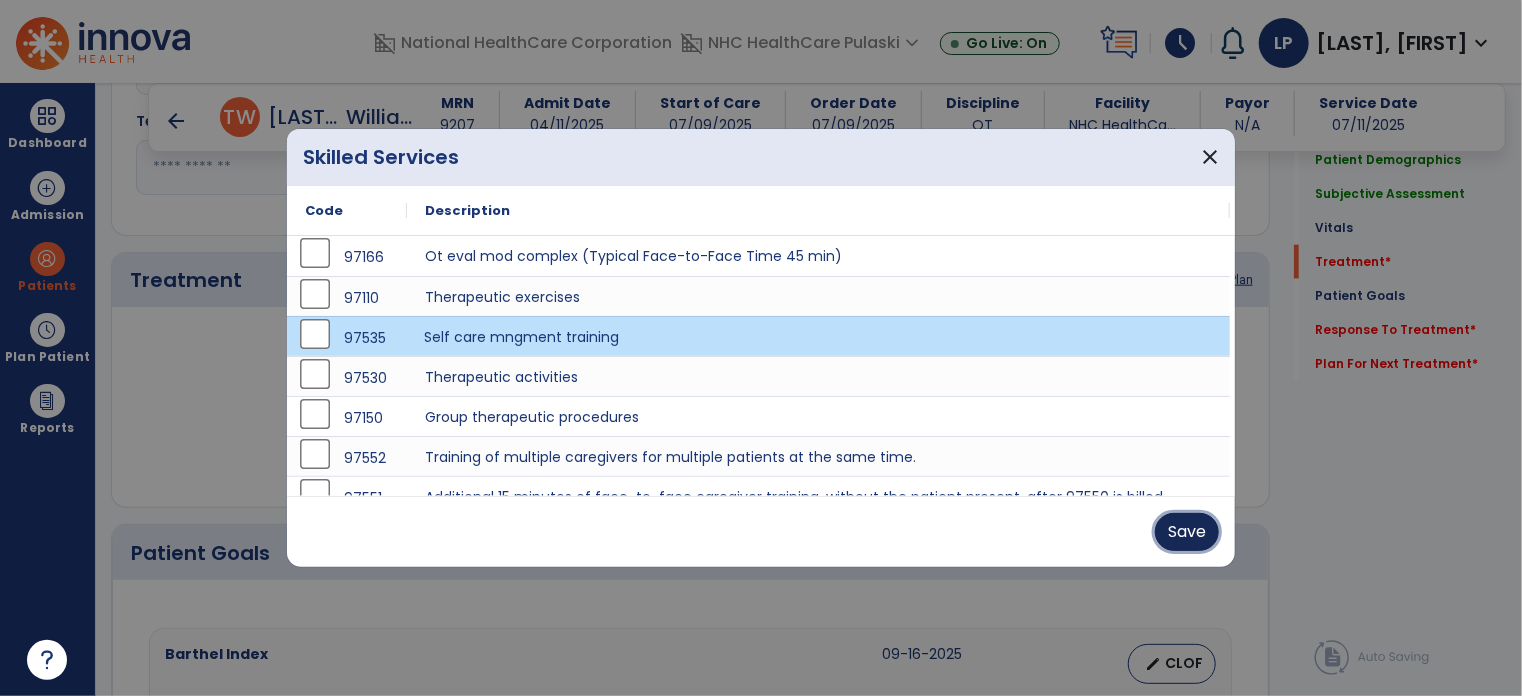 click on "Save" at bounding box center (1187, 532) 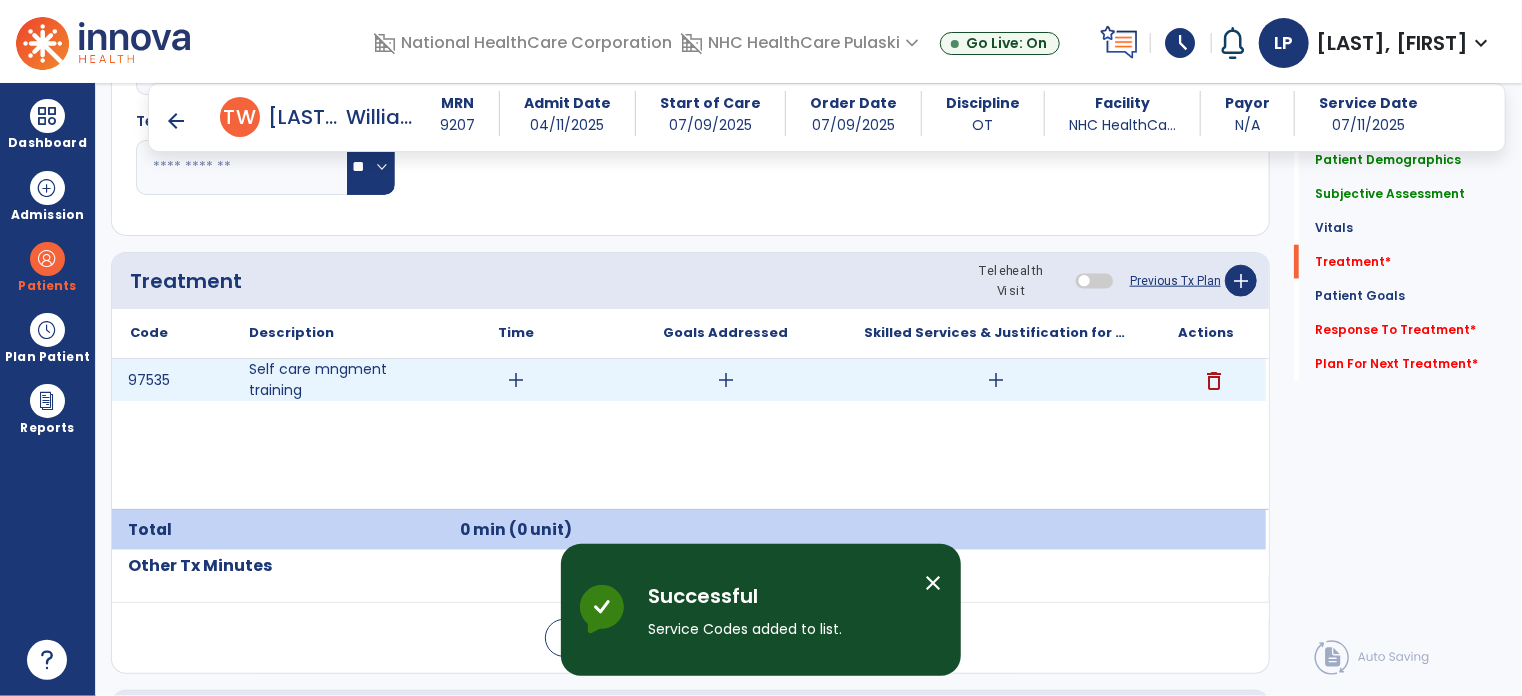 click on "add" at bounding box center [516, 380] 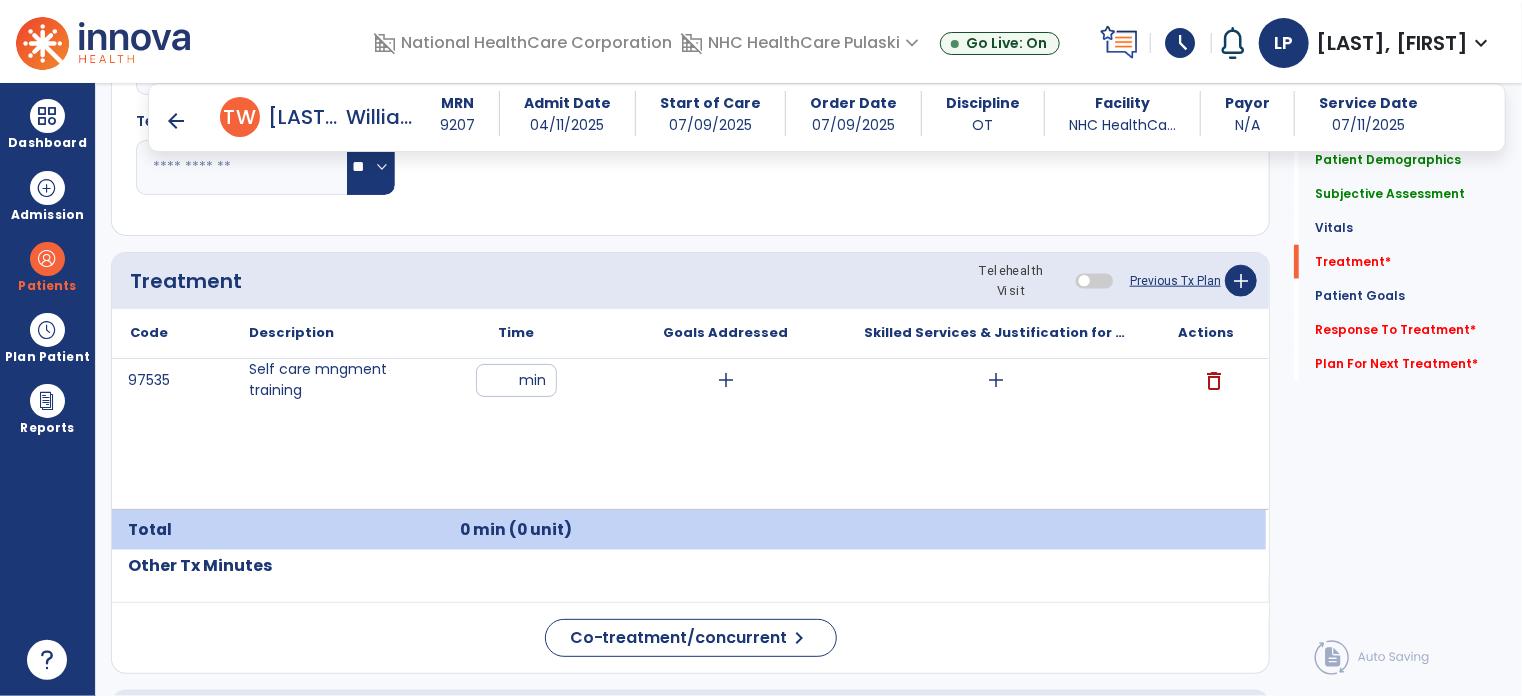 type on "*" 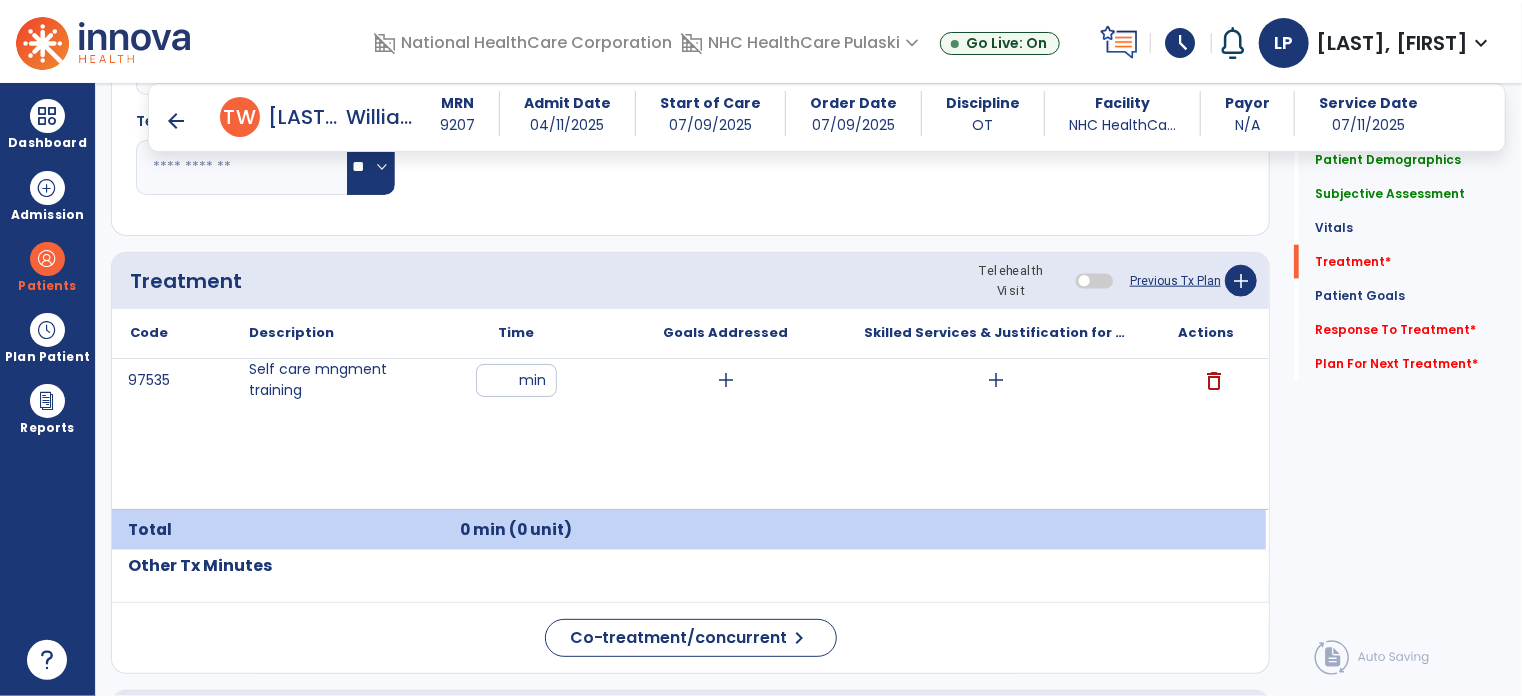 type on "**" 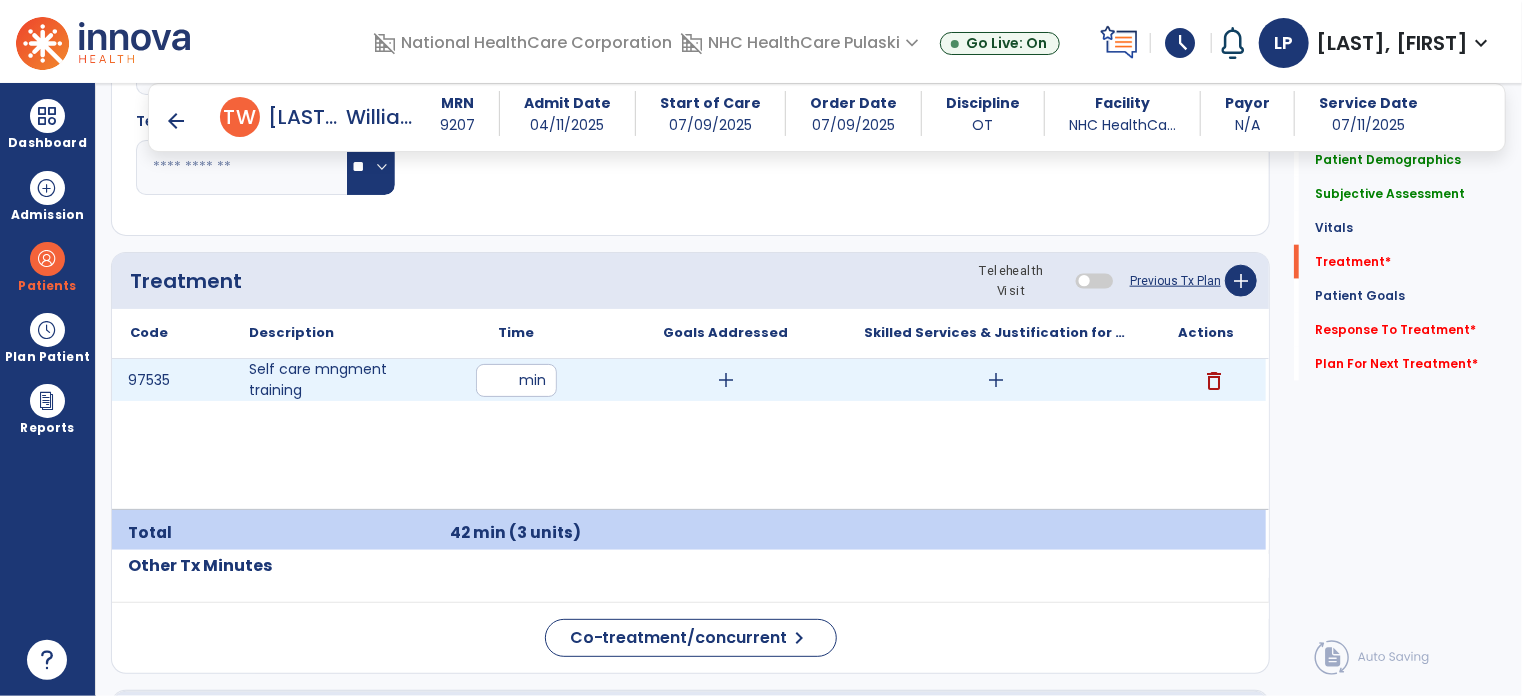 click on "add" at bounding box center [996, 380] 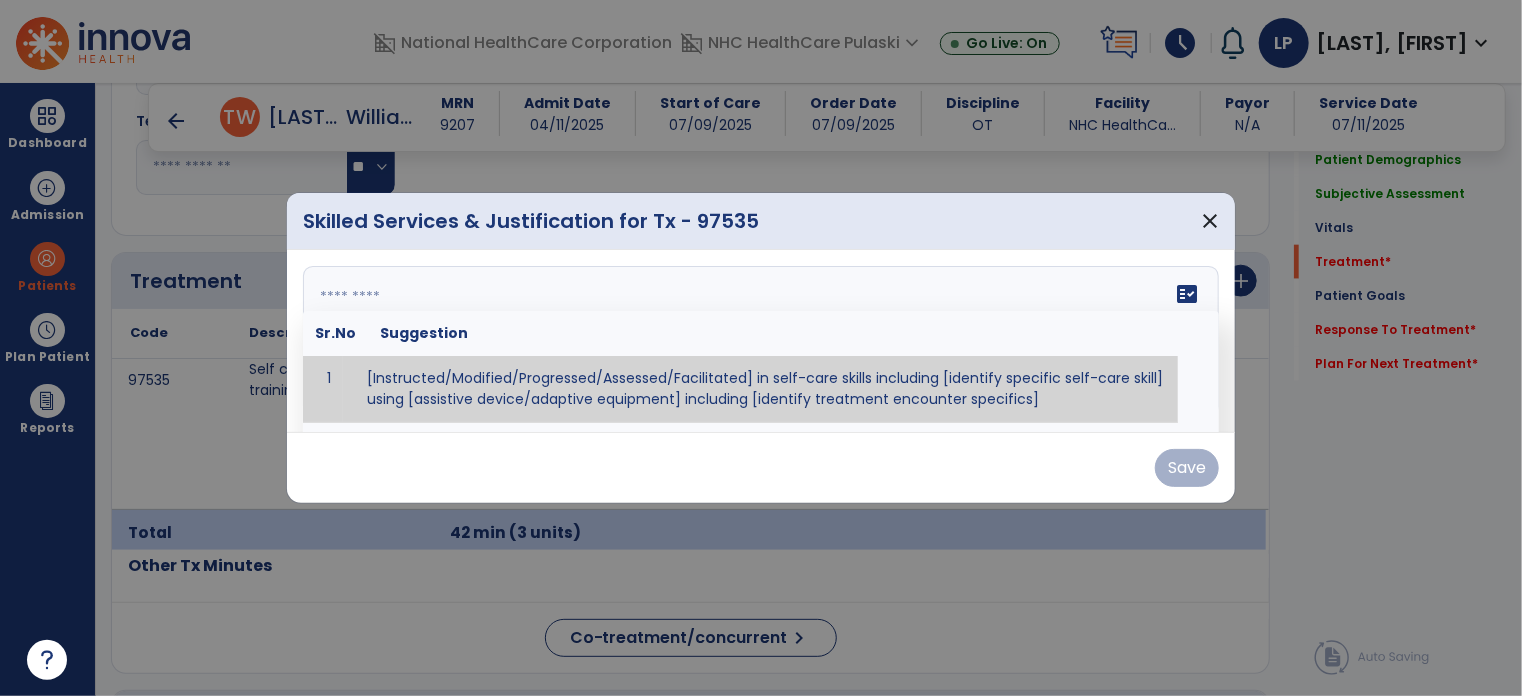 click on "fact_check  Sr.No Suggestion 1 [Instructed/Modified/Progressed/Assessed/Facilitated] in self-care skills including [identify specific self-care skill] using [assistive device/adaptive equipment] including [identify treatment encounter specifics]" at bounding box center [761, 341] 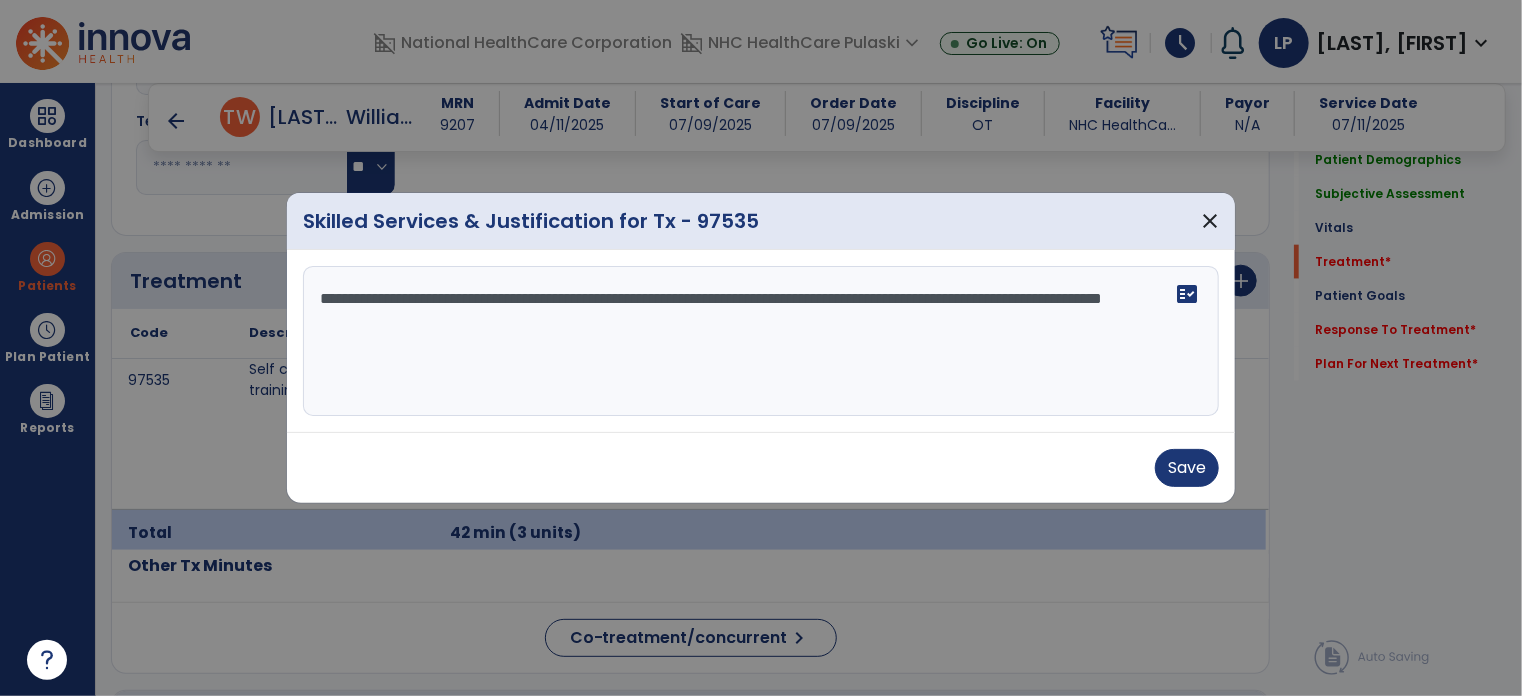 click on "**********" at bounding box center (761, 341) 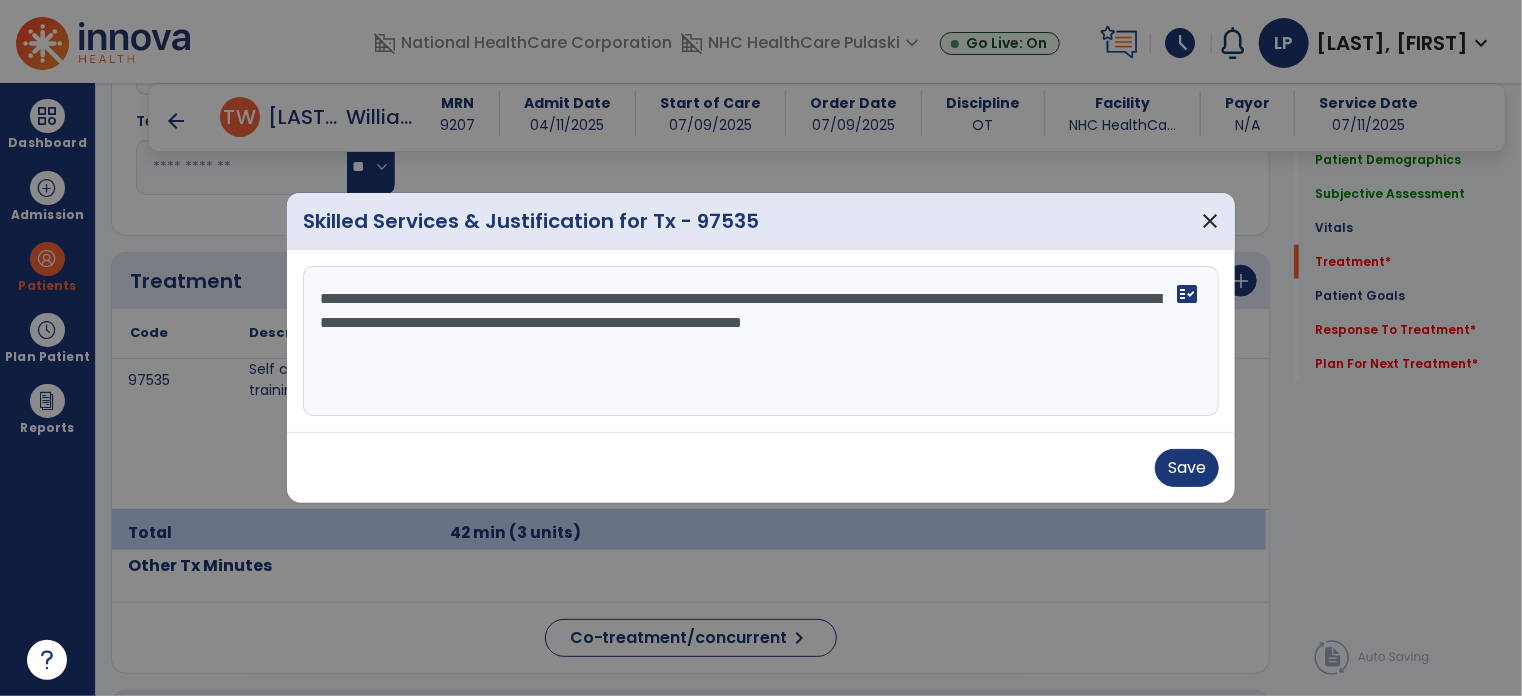 click on "**********" at bounding box center [761, 341] 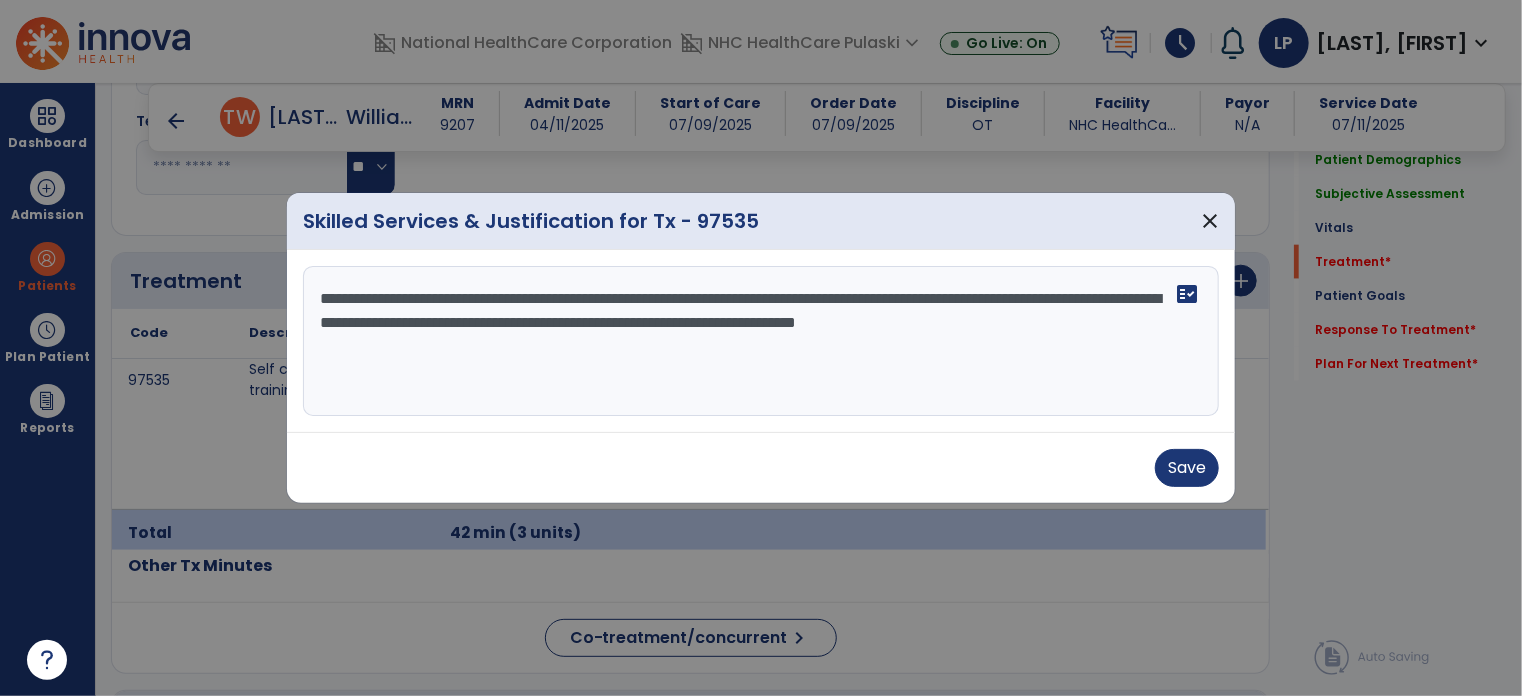 click on "**********" at bounding box center (761, 341) 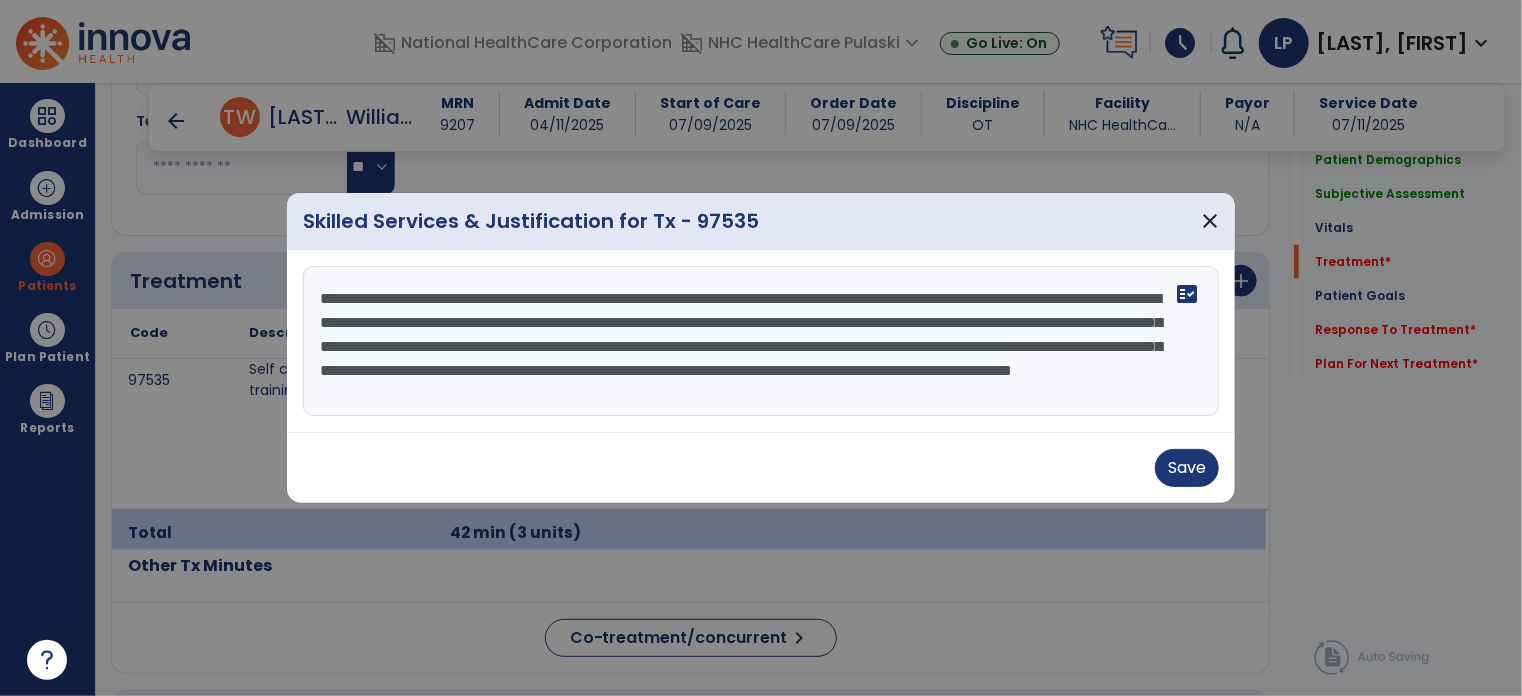 scroll, scrollTop: 16, scrollLeft: 0, axis: vertical 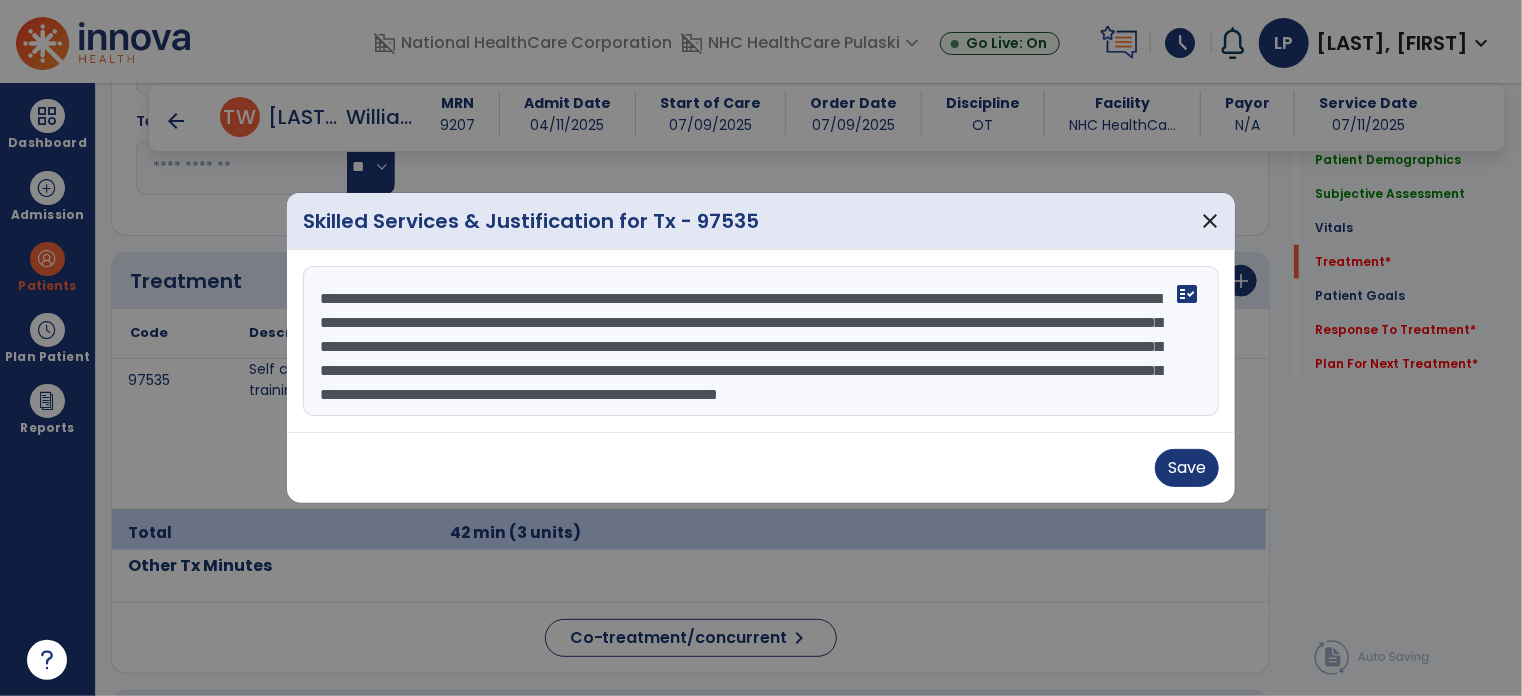 click on "**********" at bounding box center (761, 341) 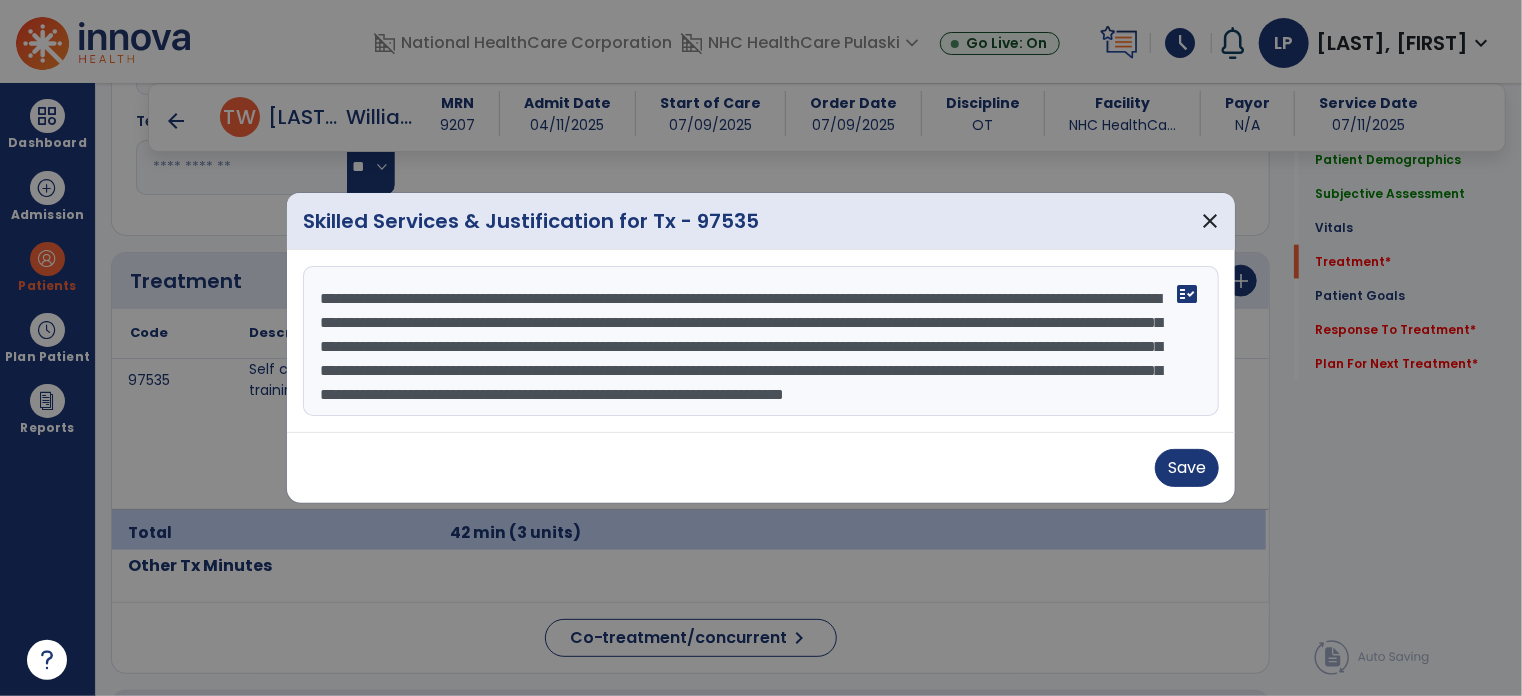 scroll, scrollTop: 40, scrollLeft: 0, axis: vertical 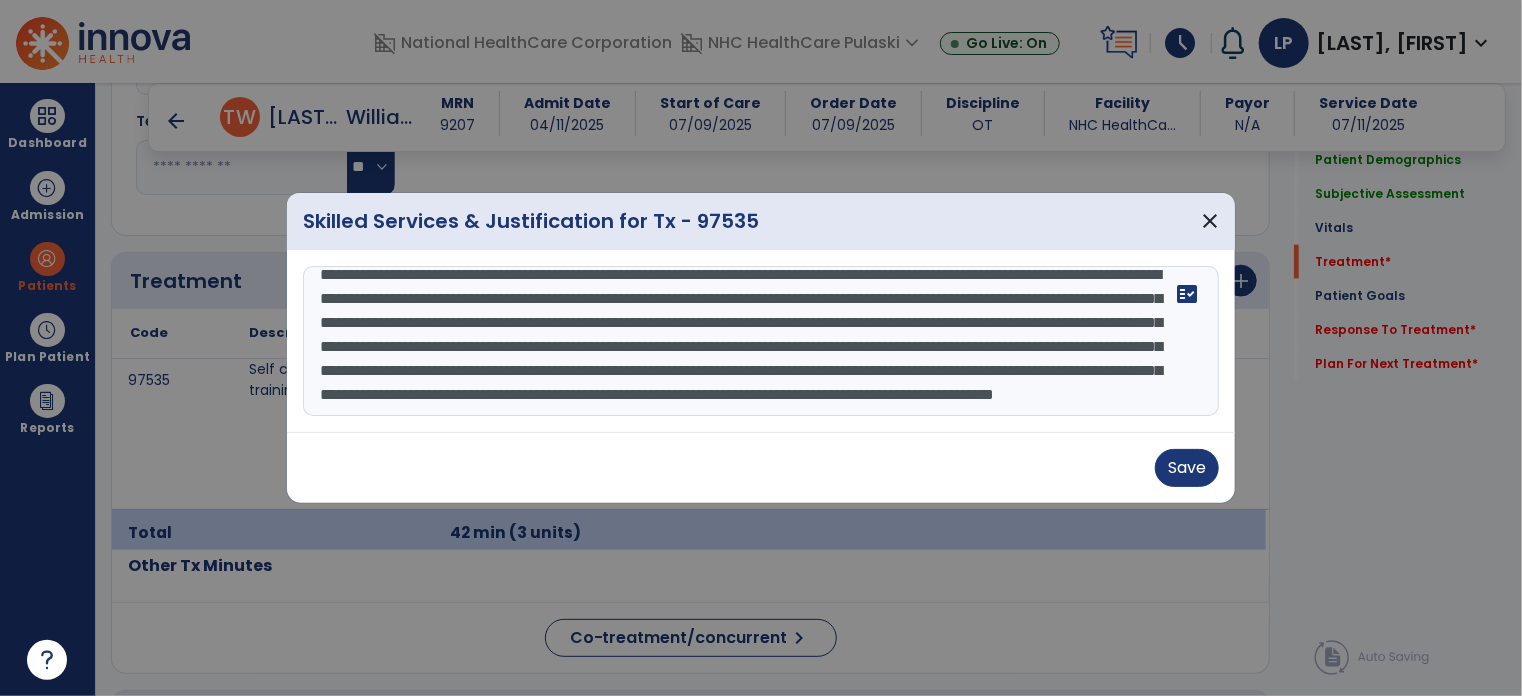 type on "**********" 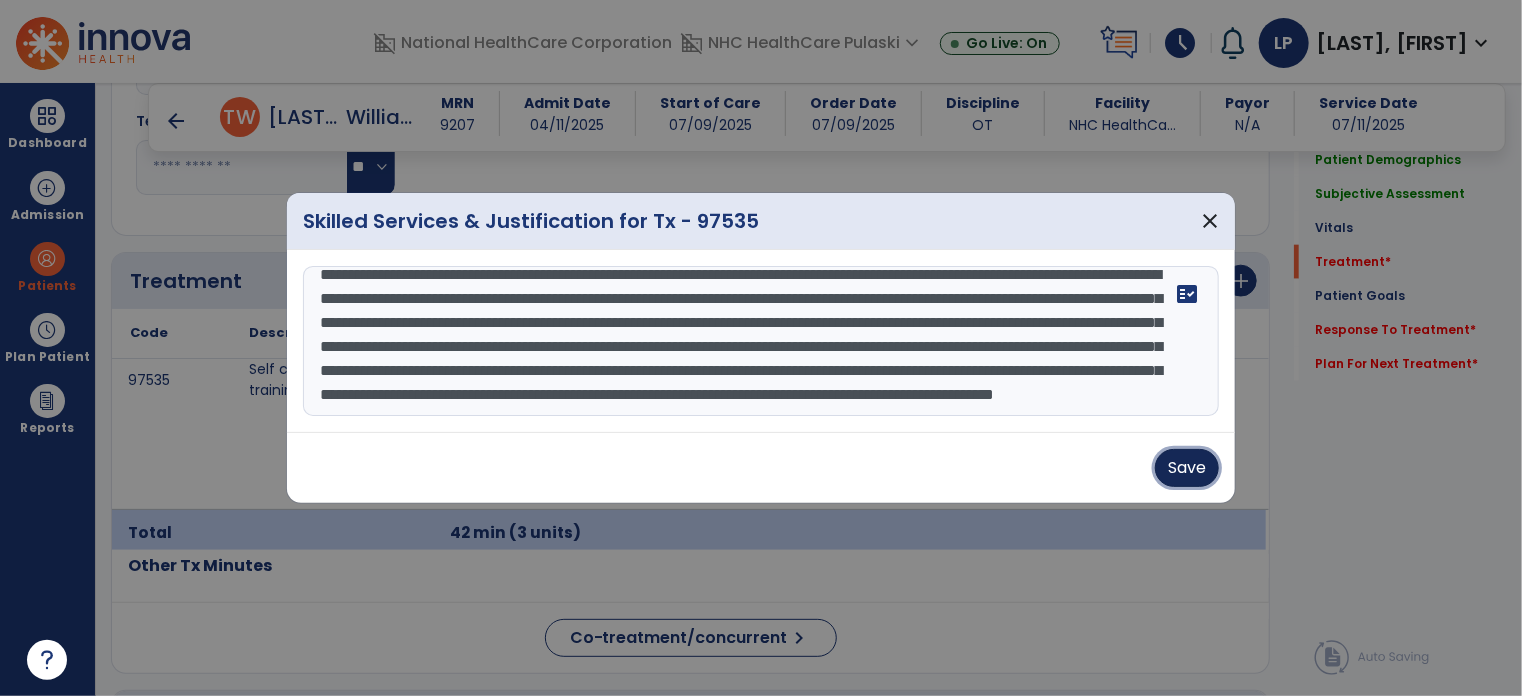 click on "Save" at bounding box center [1187, 468] 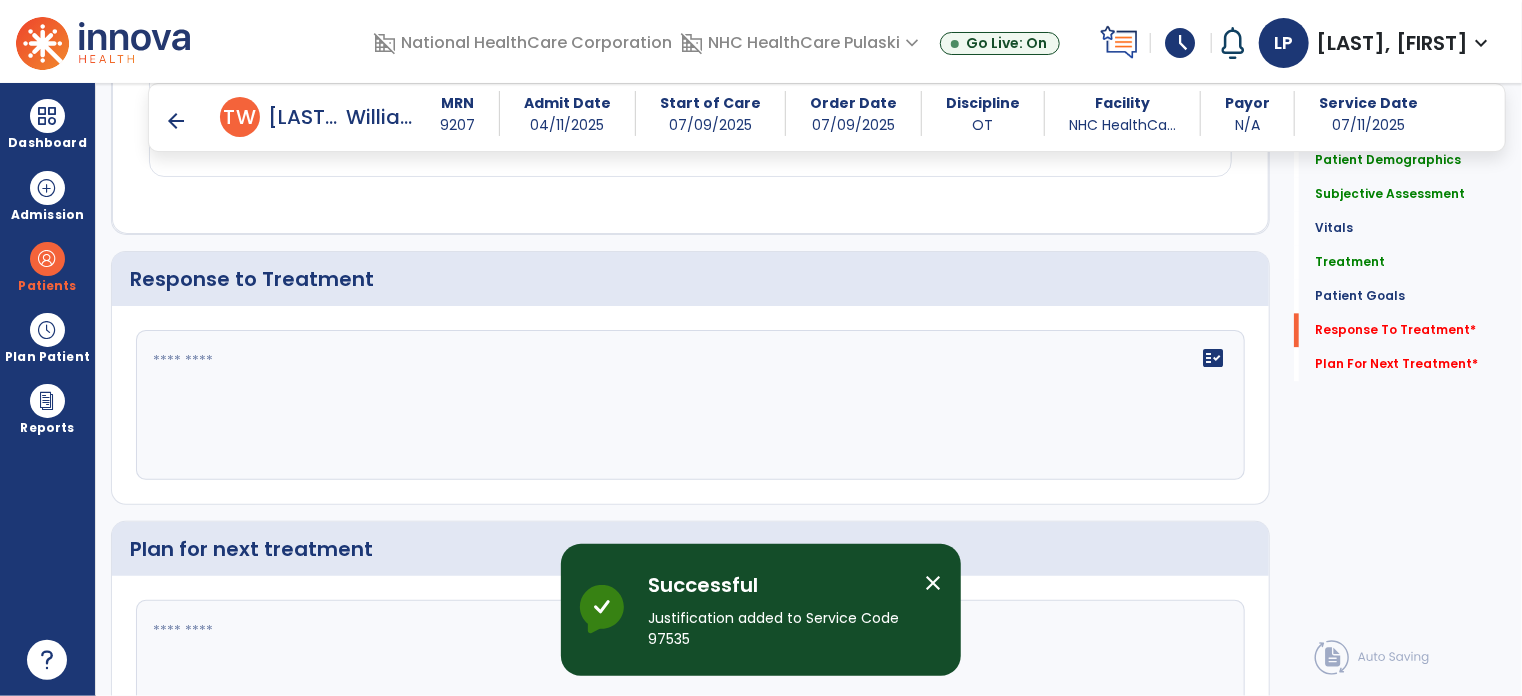 scroll, scrollTop: 2240, scrollLeft: 0, axis: vertical 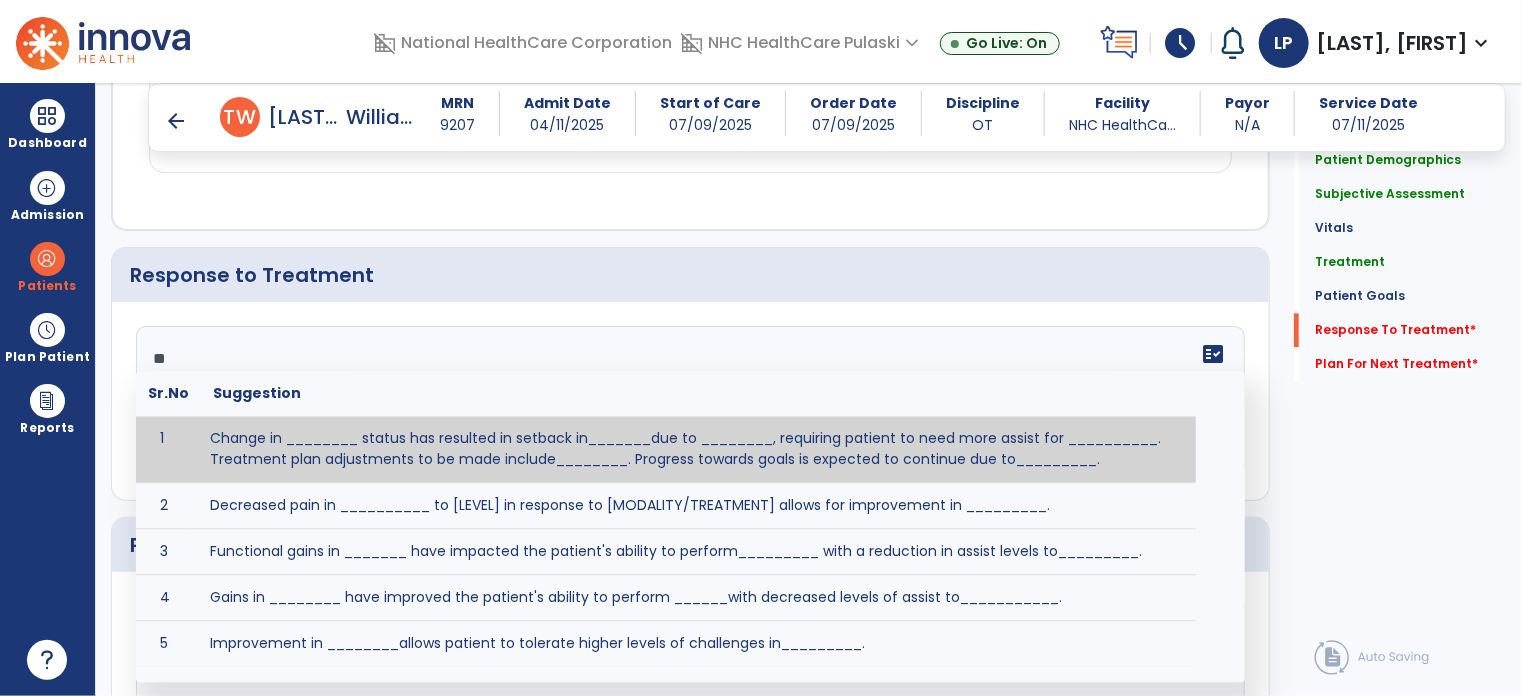 type on "*" 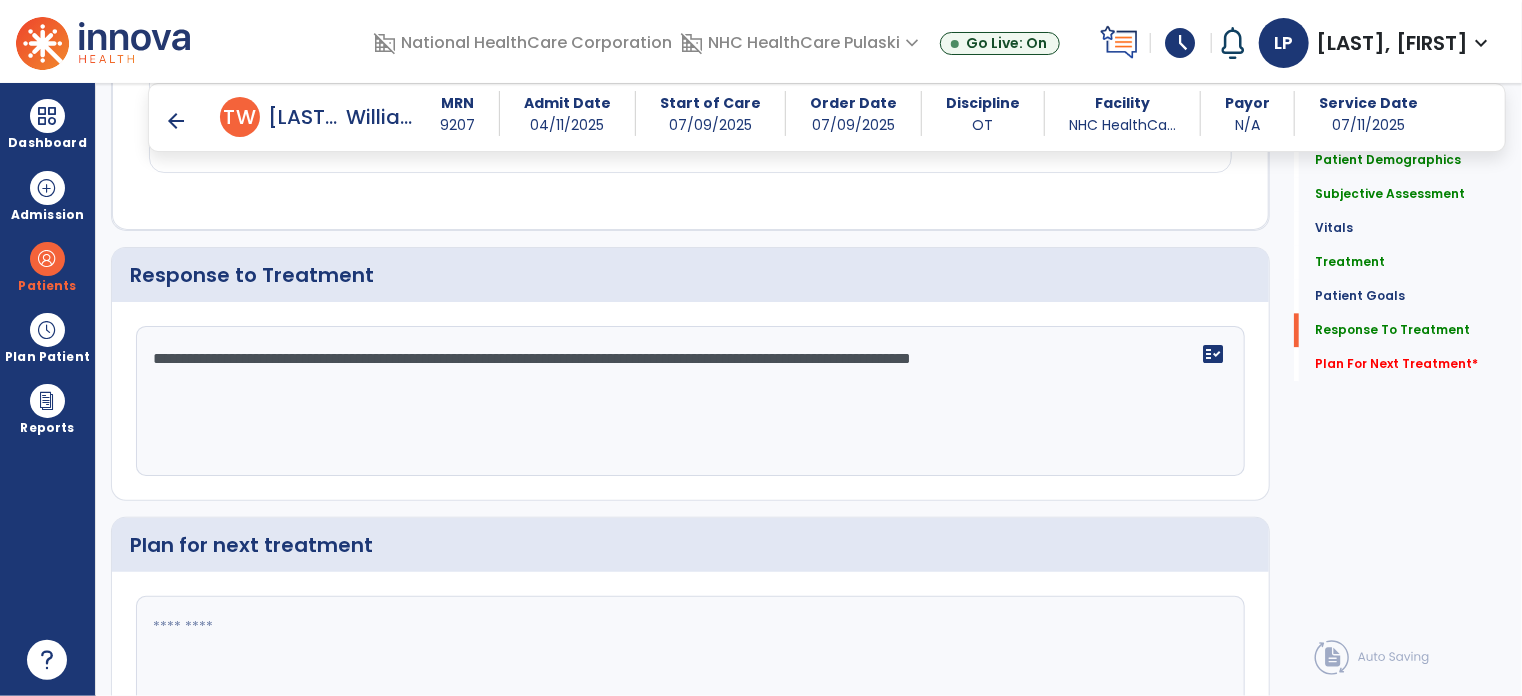 scroll, scrollTop: 2375, scrollLeft: 0, axis: vertical 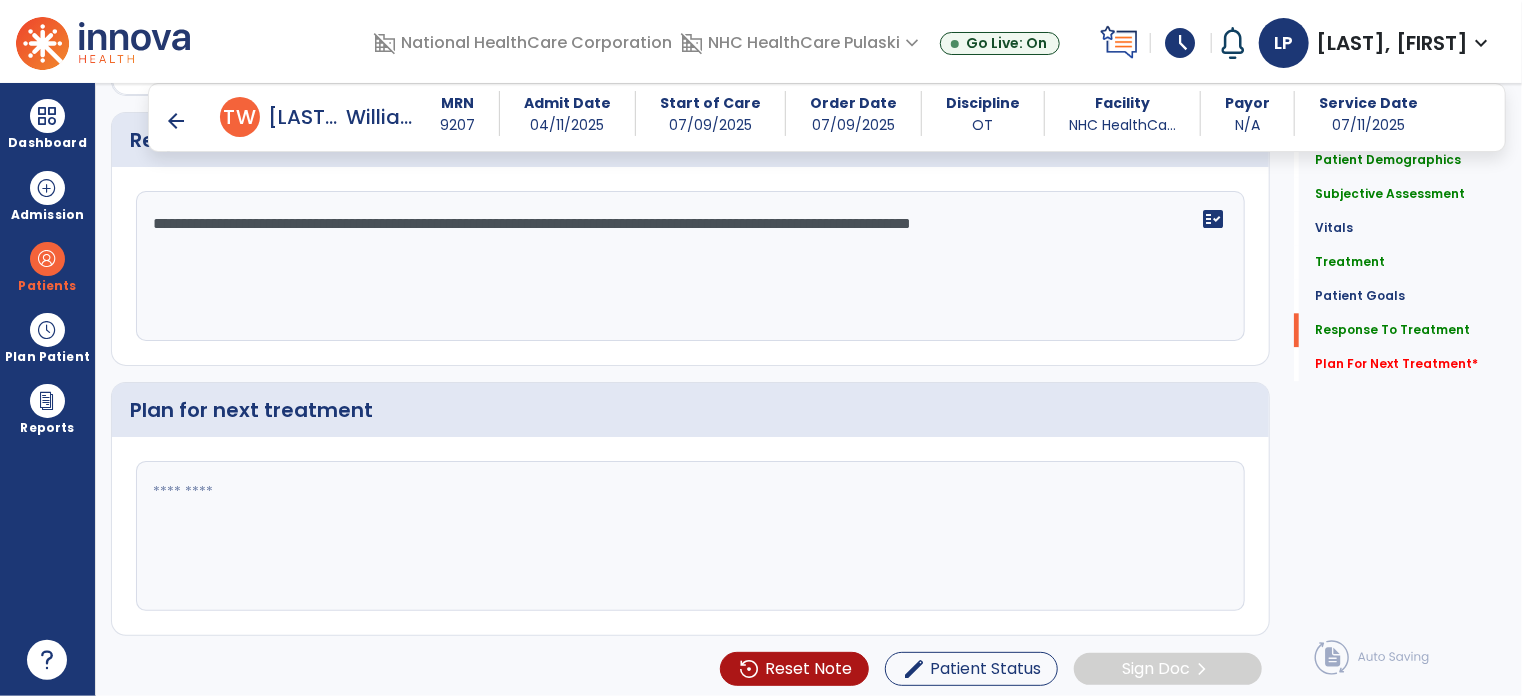 type on "**********" 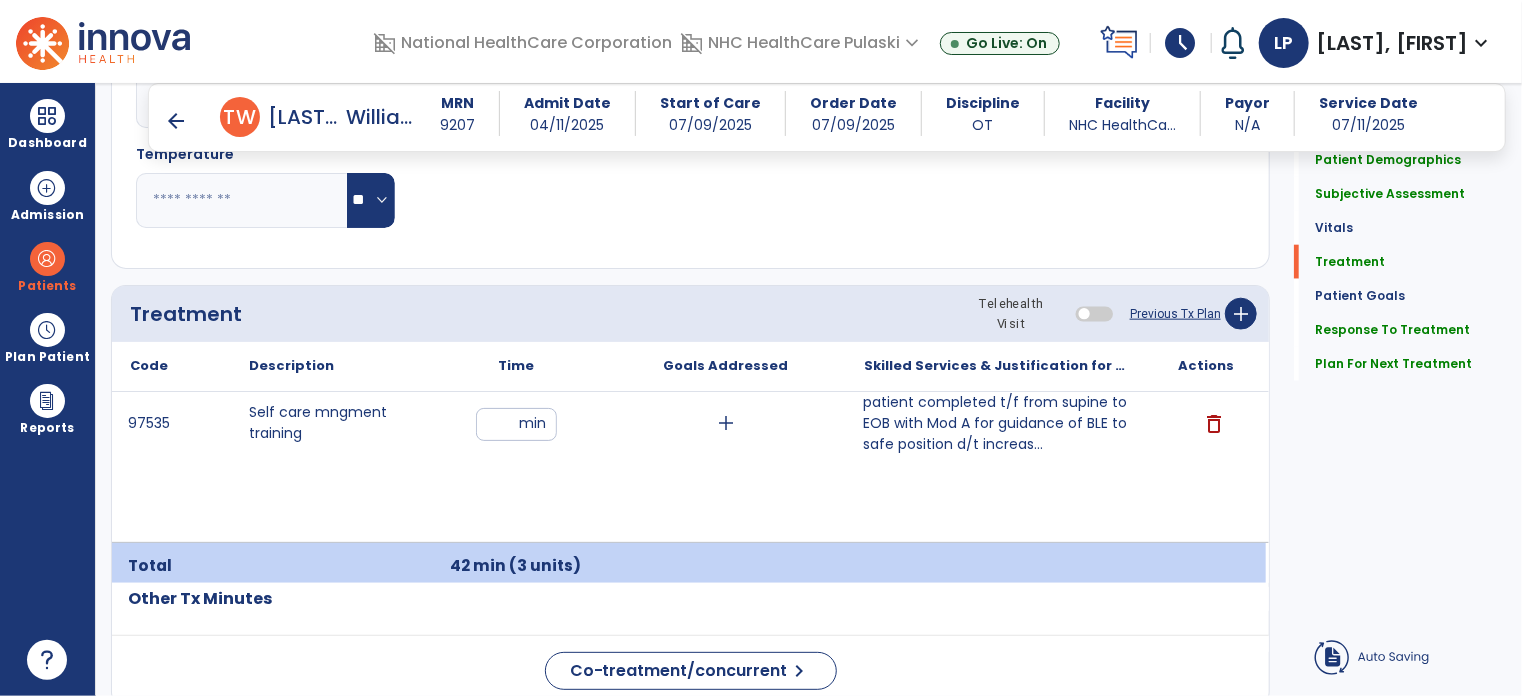 scroll, scrollTop: 1053, scrollLeft: 0, axis: vertical 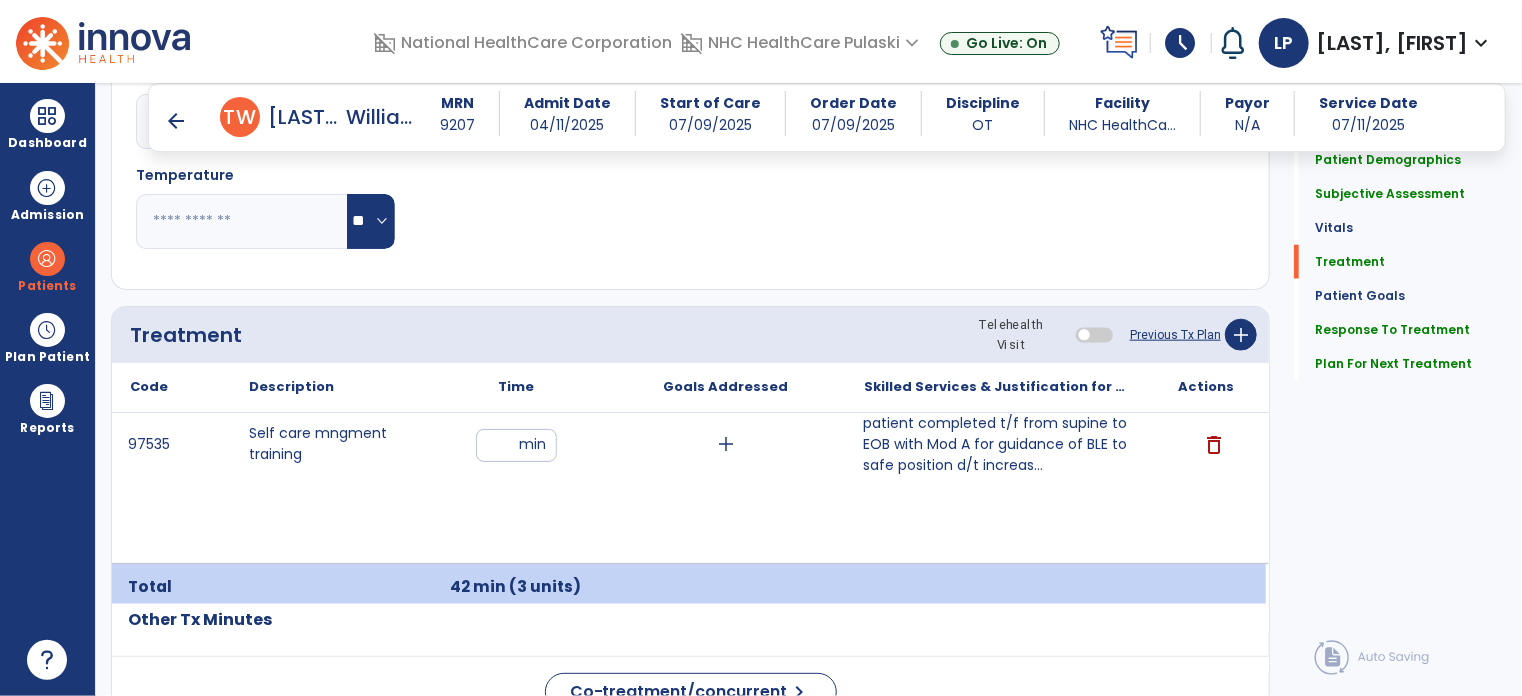 type on "**********" 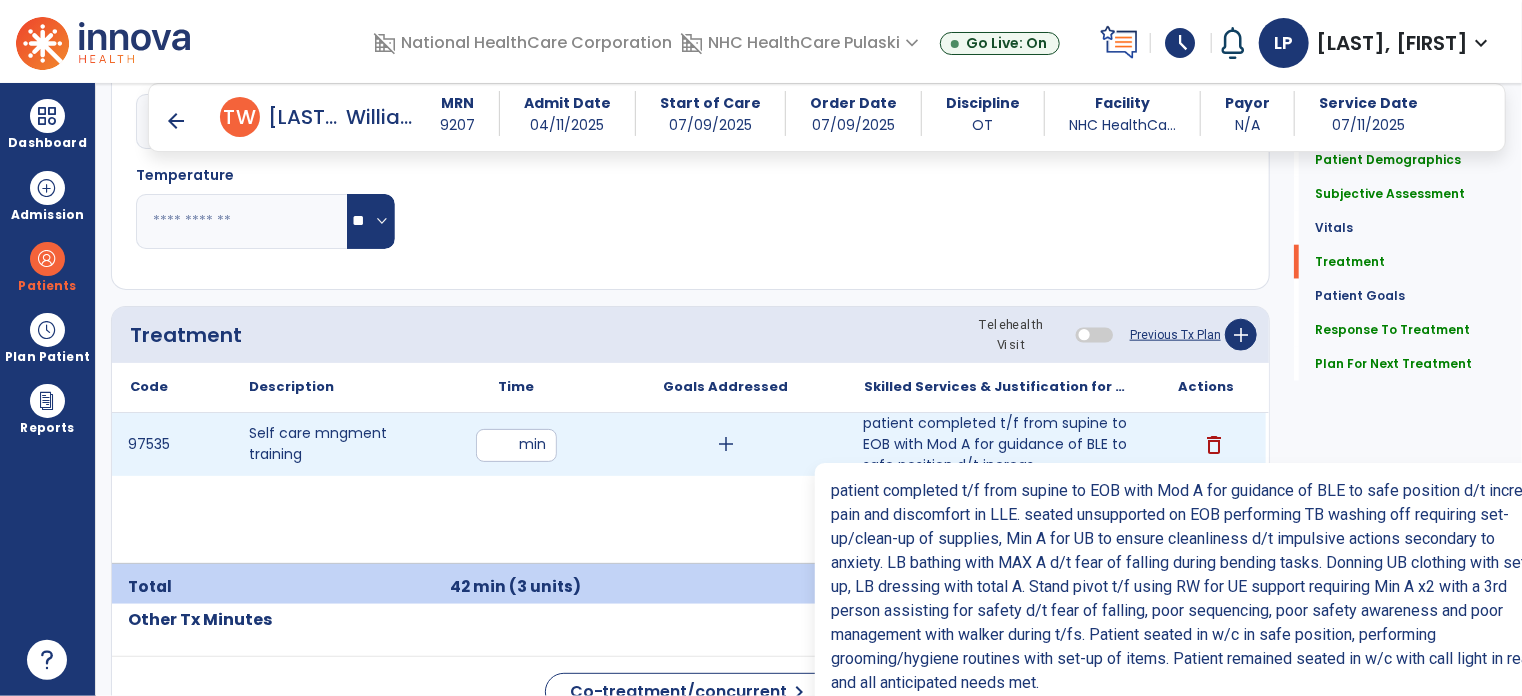 click on "patient completed t/f from supine to EOB with Mod A for guidance of BLE to safe position d/t increas..." at bounding box center [996, 444] 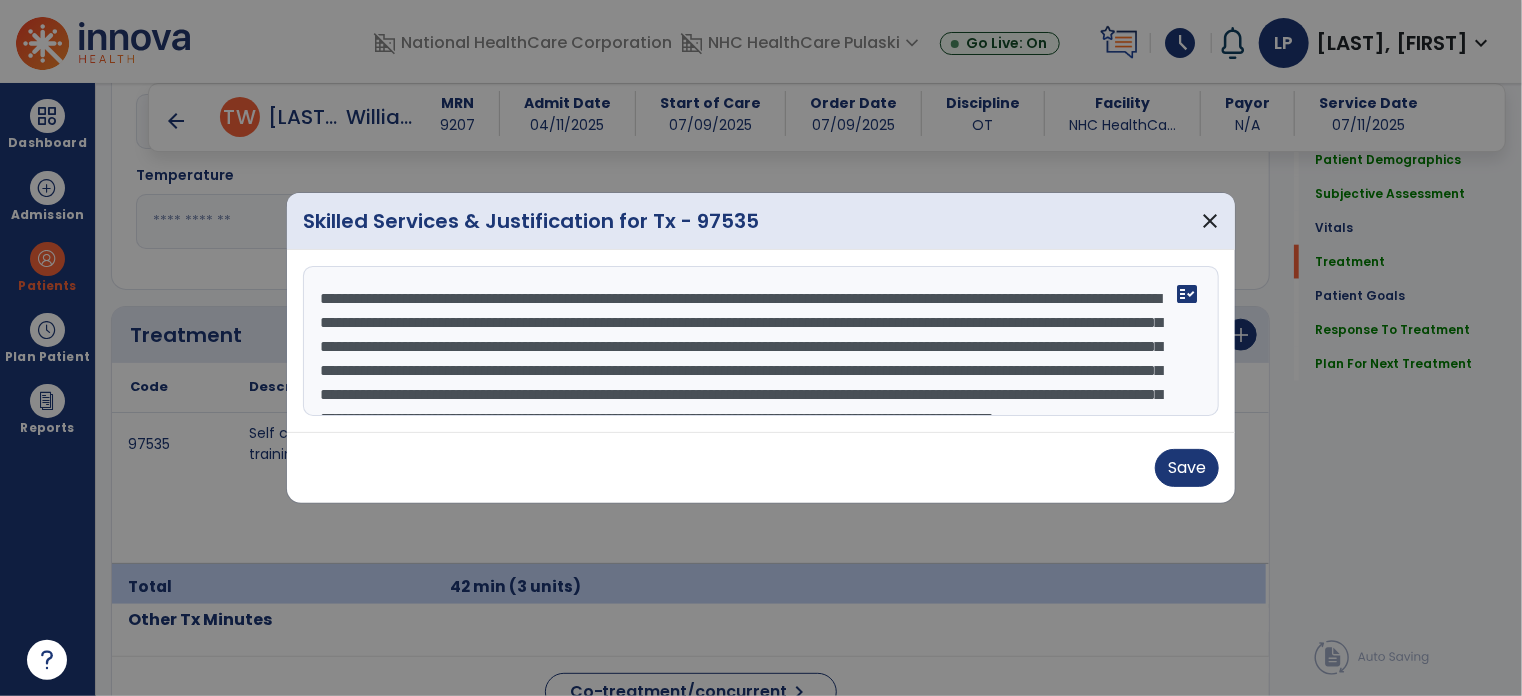 click on "**********" at bounding box center (761, 341) 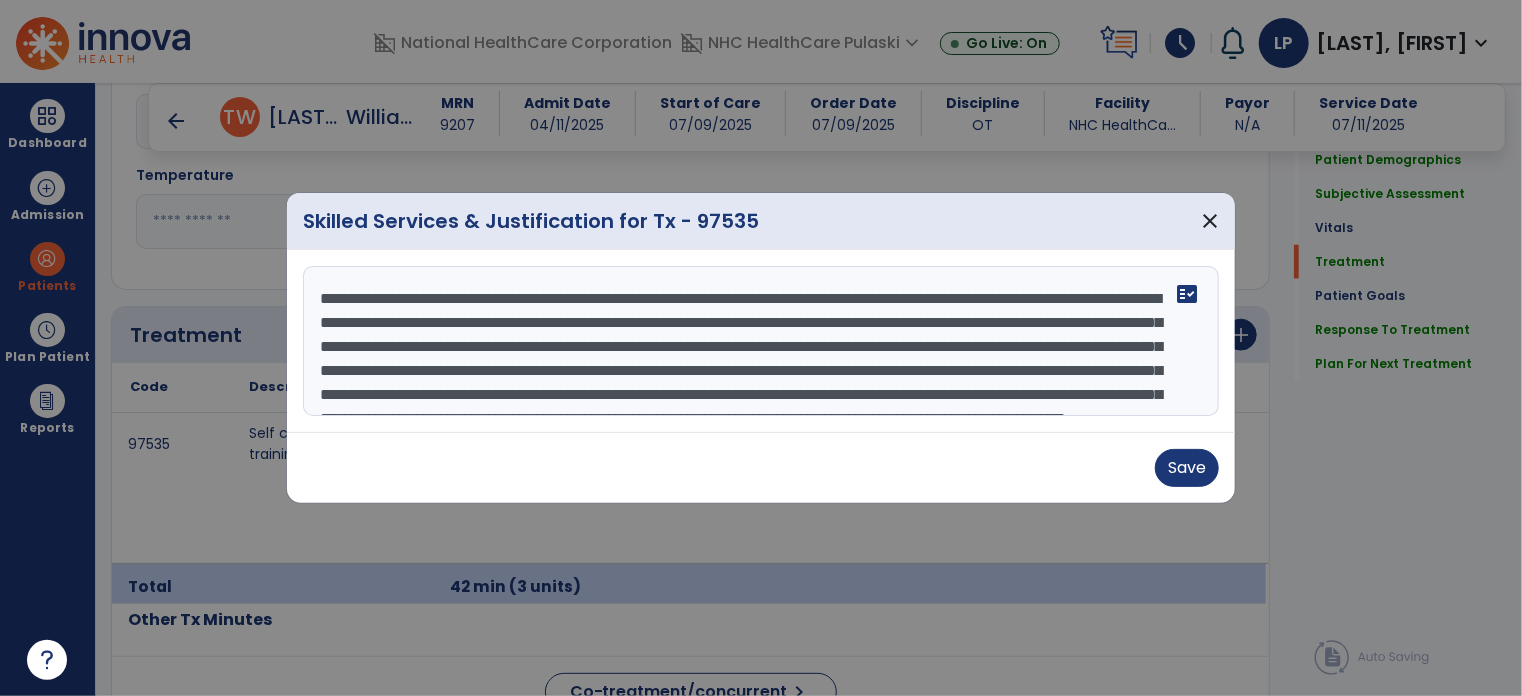 scroll, scrollTop: 16, scrollLeft: 0, axis: vertical 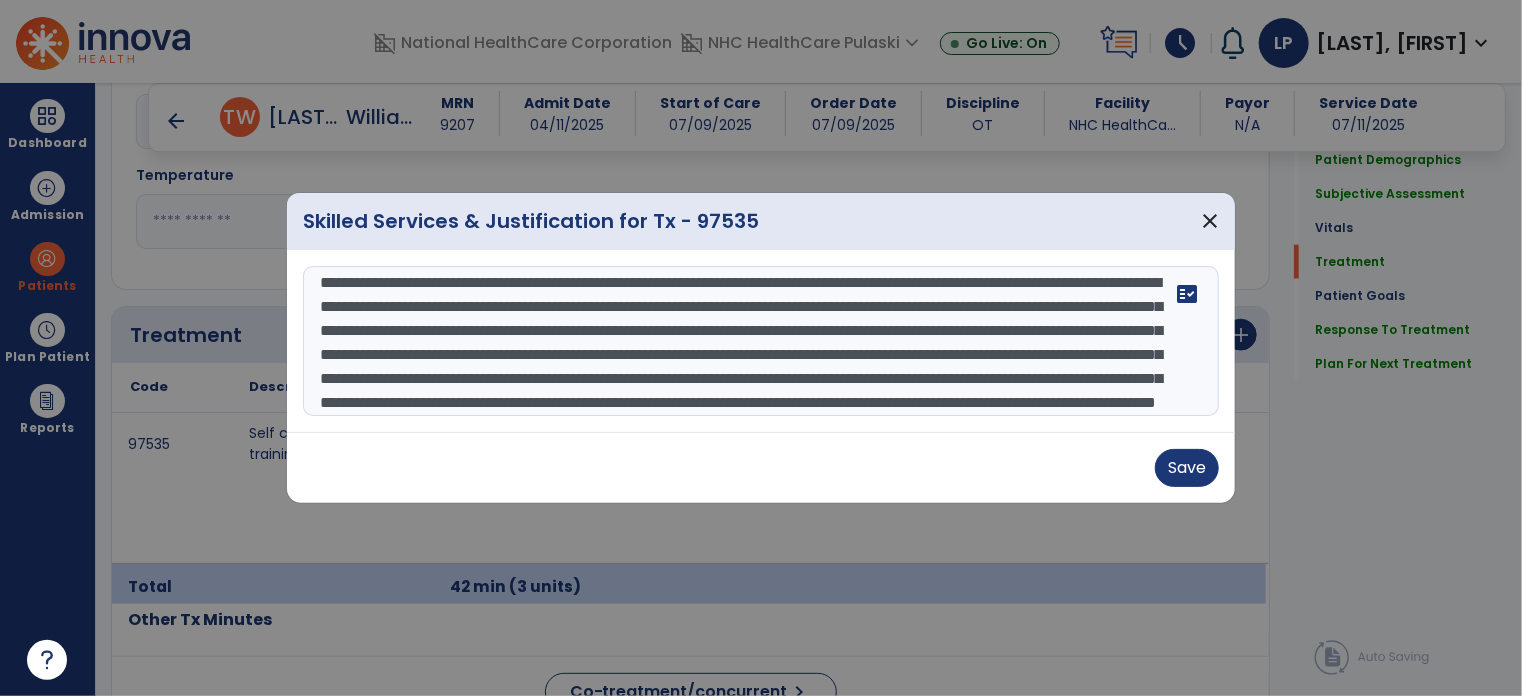 click on "**********" at bounding box center [761, 341] 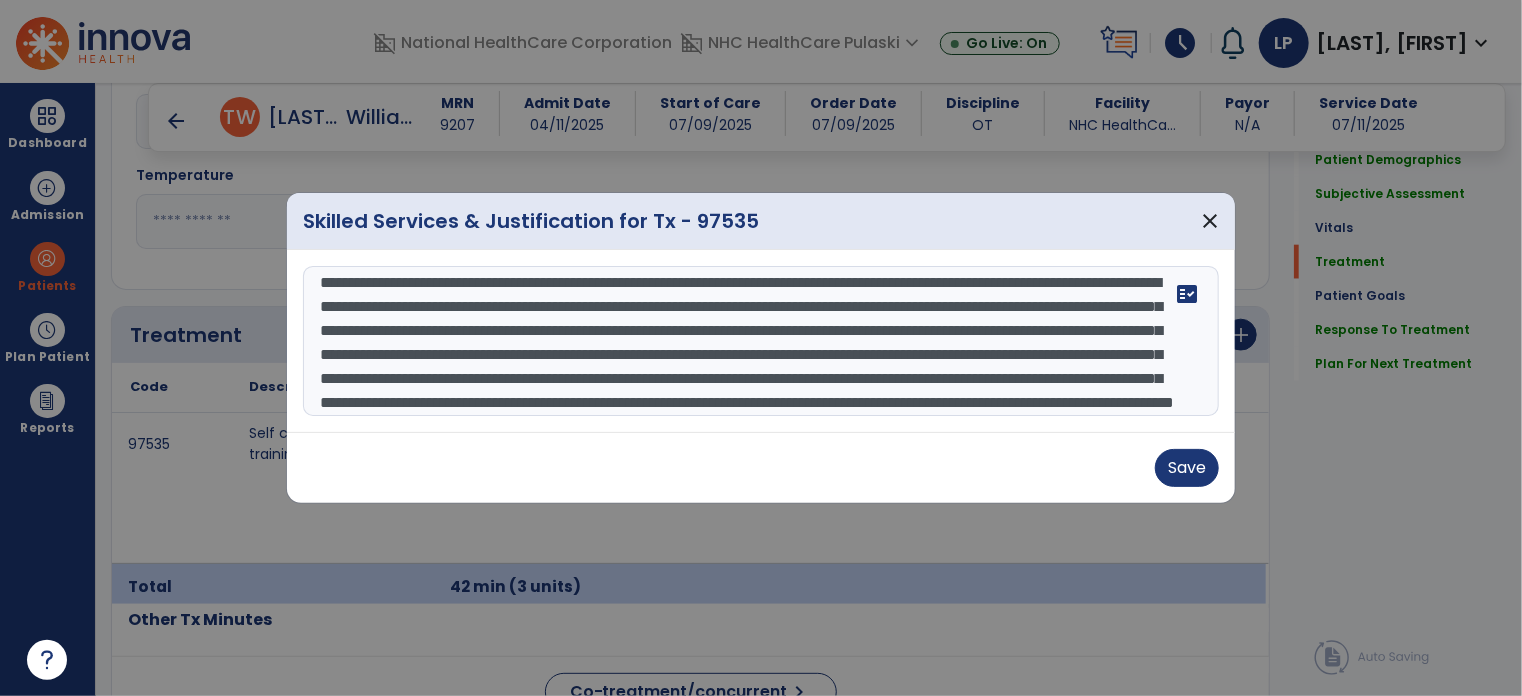 type on "**********" 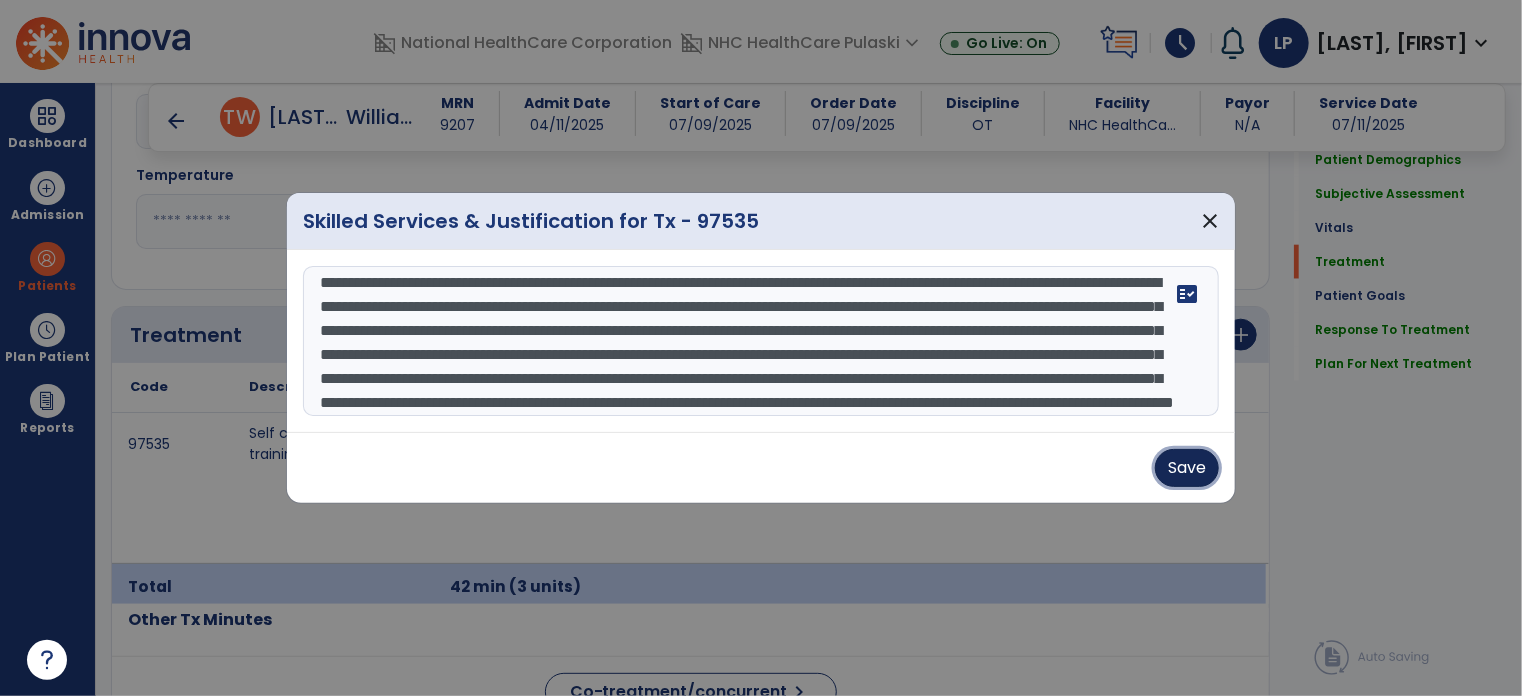 click on "Save" at bounding box center [1187, 468] 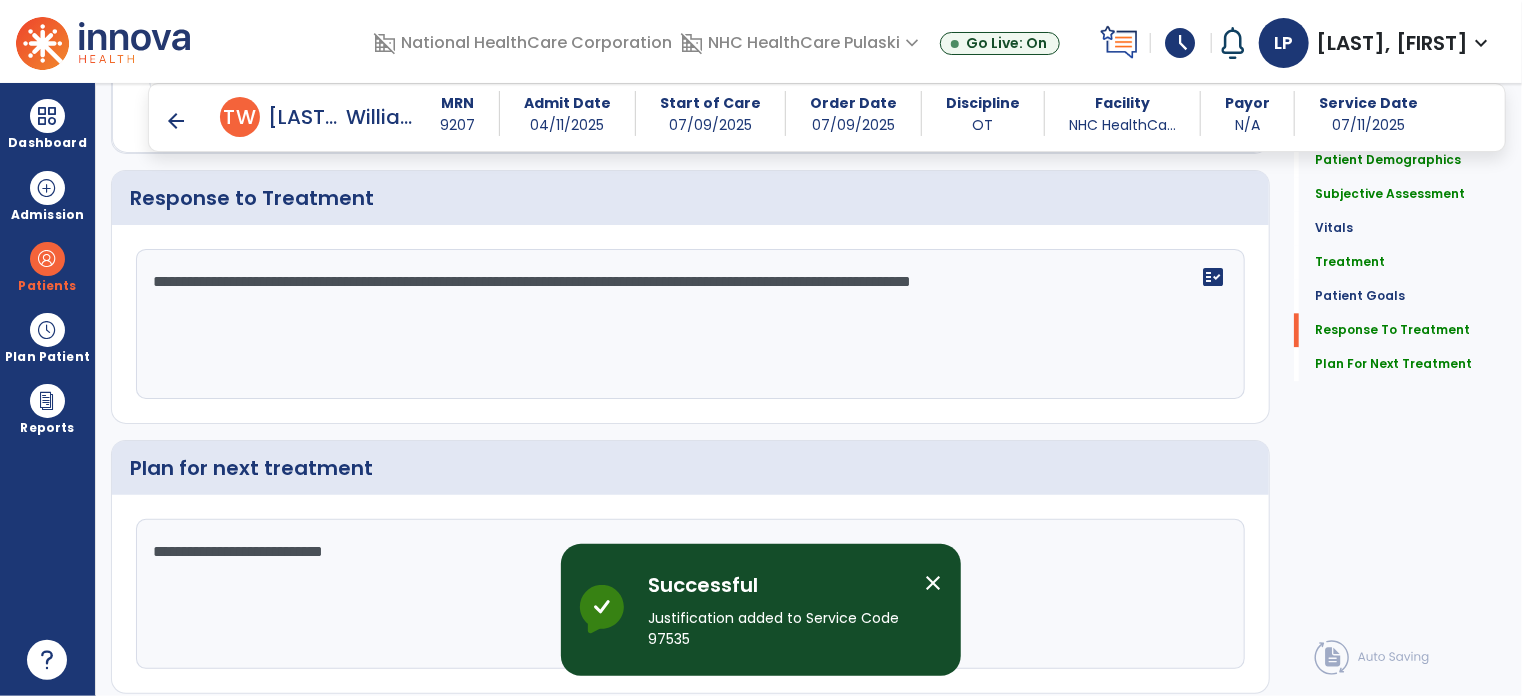 scroll, scrollTop: 2375, scrollLeft: 0, axis: vertical 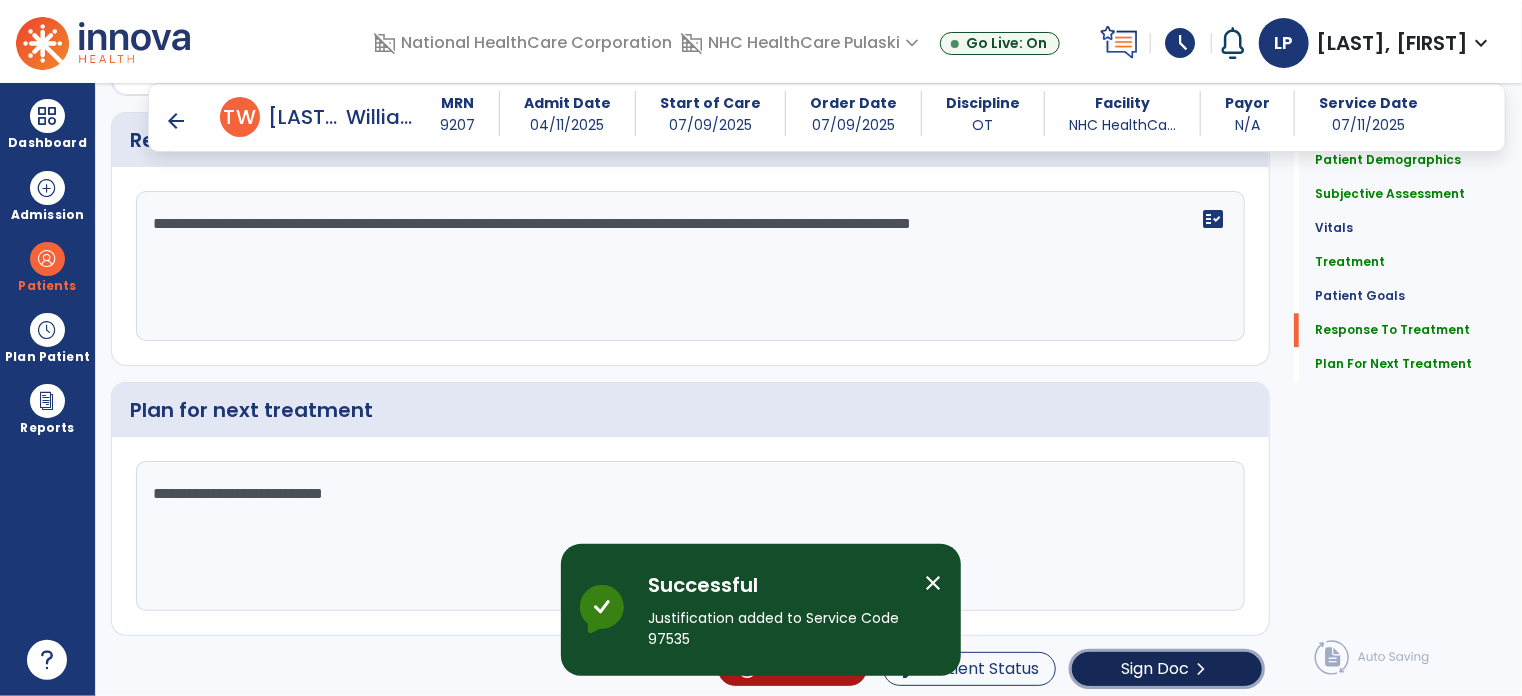 click on "Sign Doc" 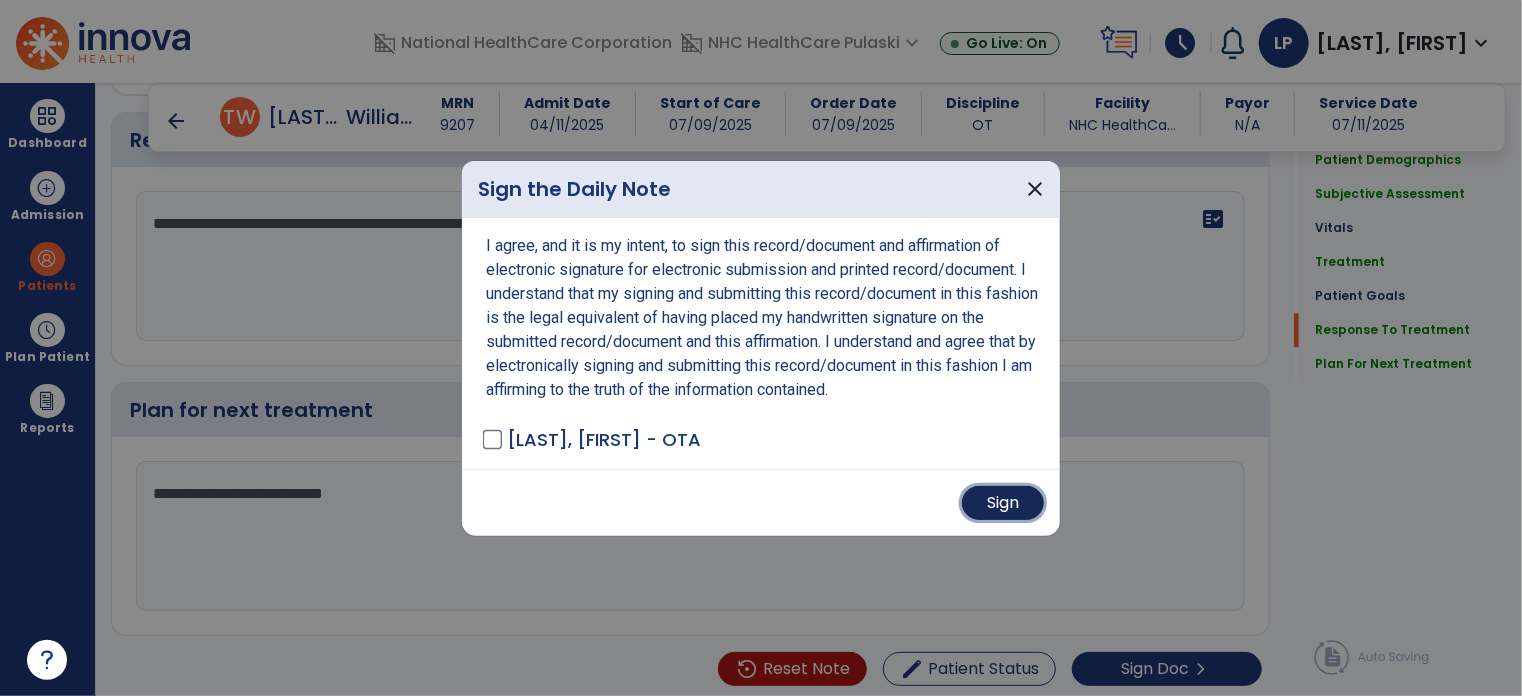 click on "Sign" at bounding box center [1003, 503] 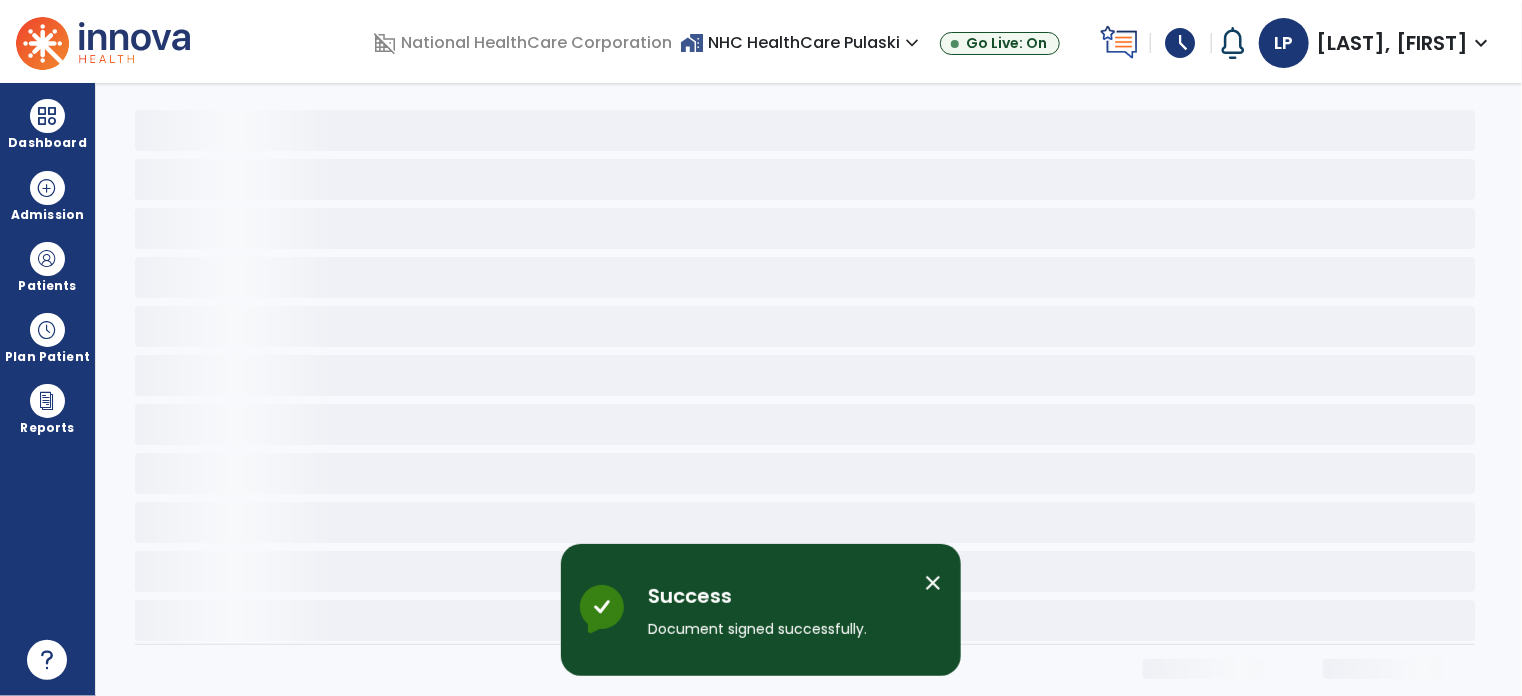 scroll, scrollTop: 0, scrollLeft: 0, axis: both 